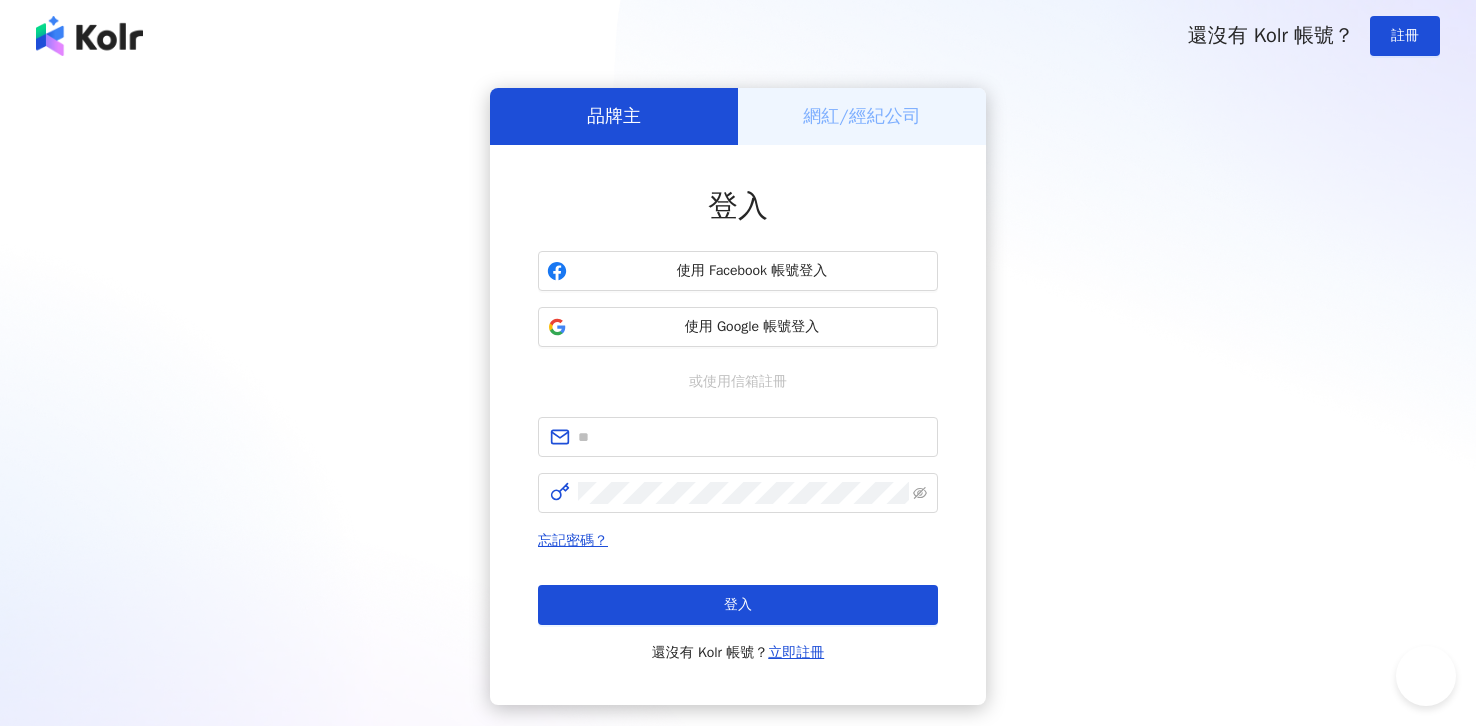 scroll, scrollTop: 0, scrollLeft: 0, axis: both 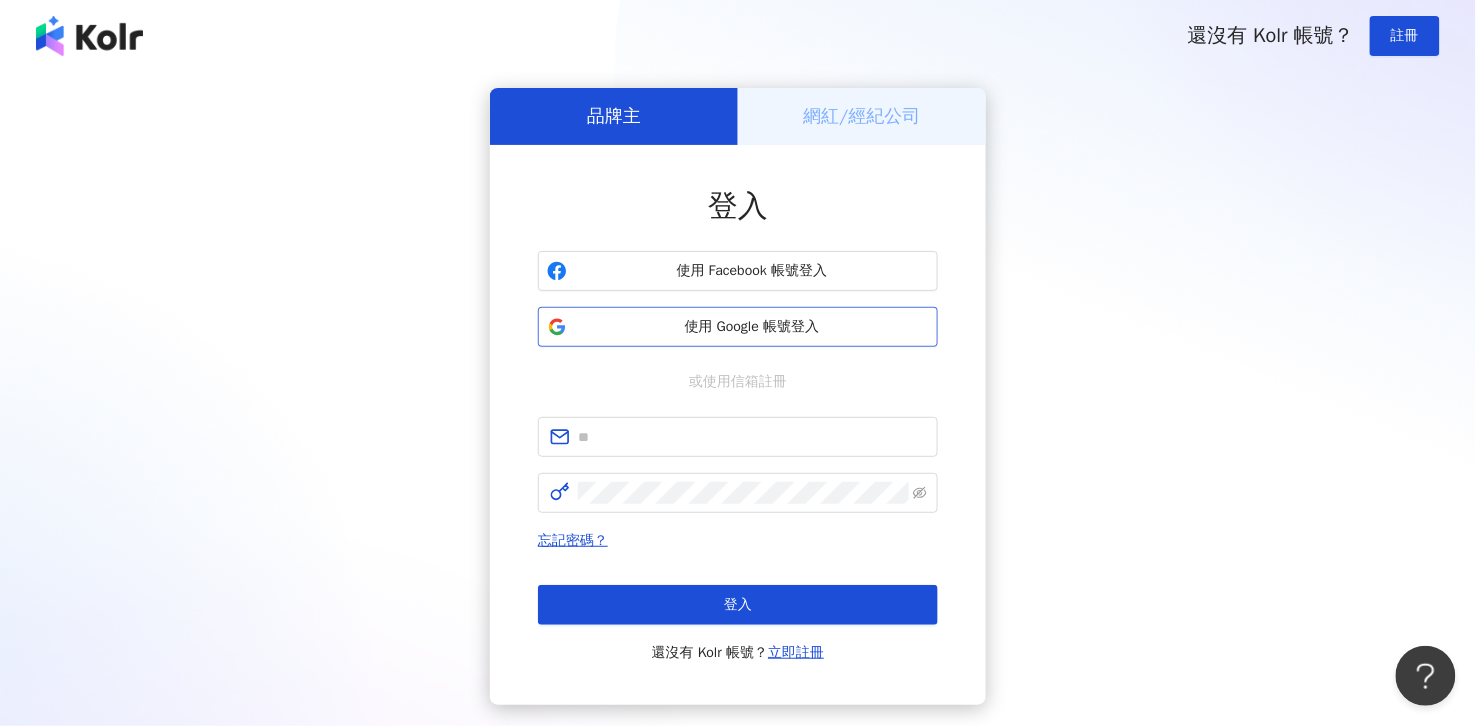 click on "使用 Google 帳號登入" at bounding box center [752, 327] 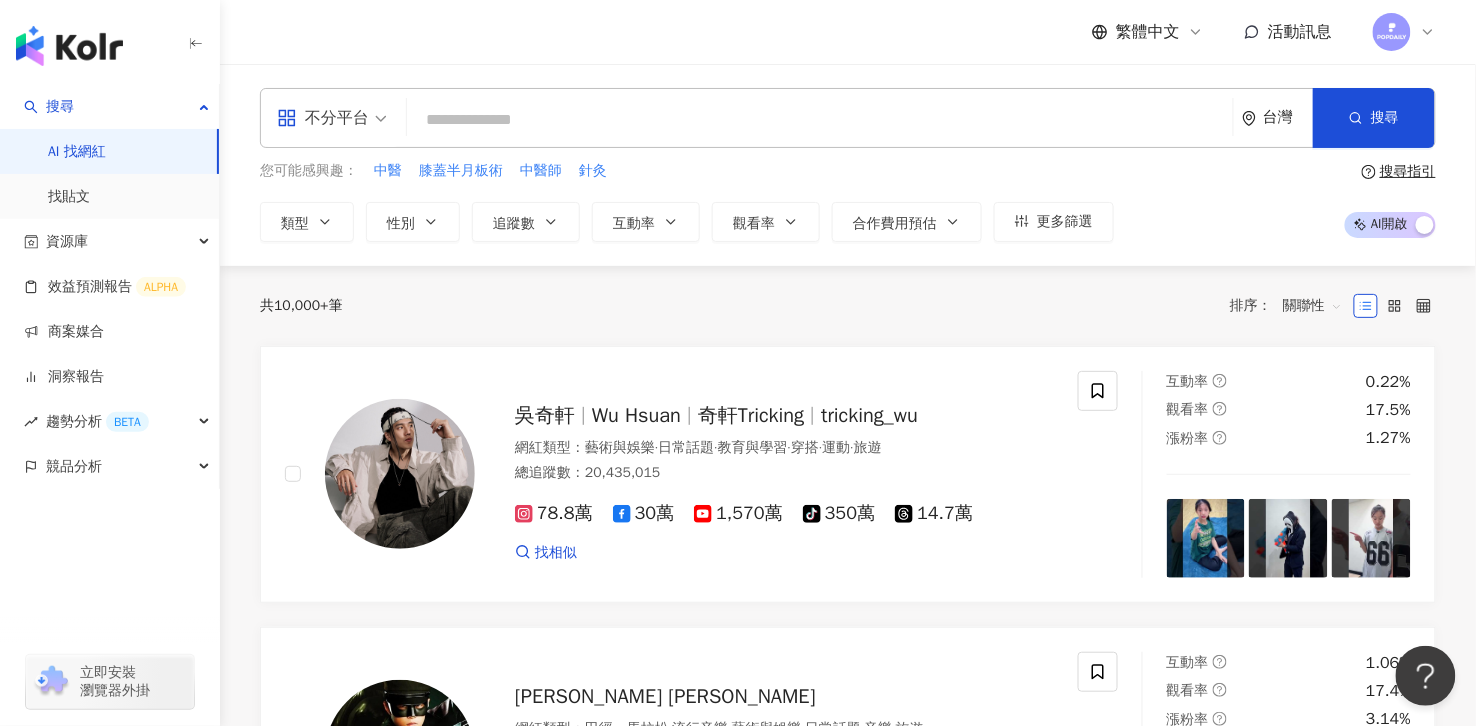 click at bounding box center [820, 120] 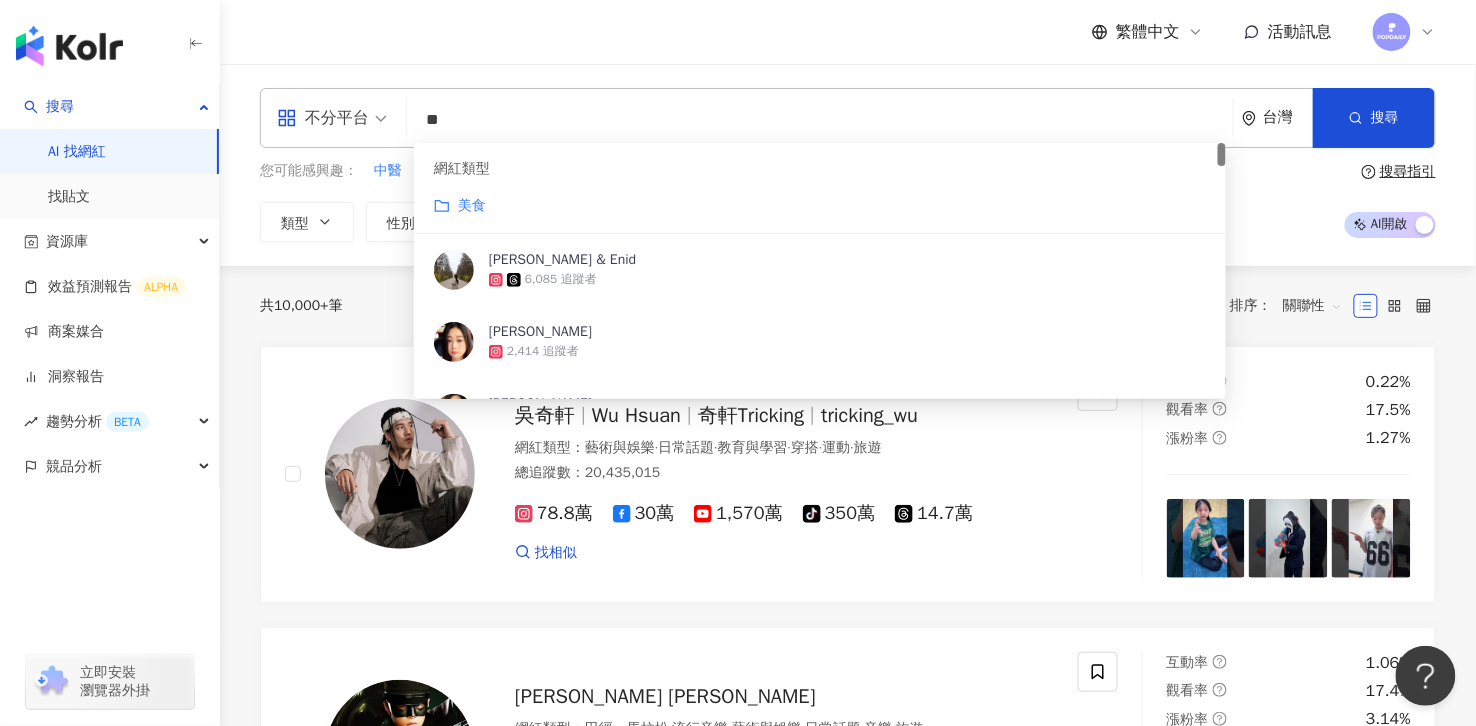 click on "**" at bounding box center [820, 120] 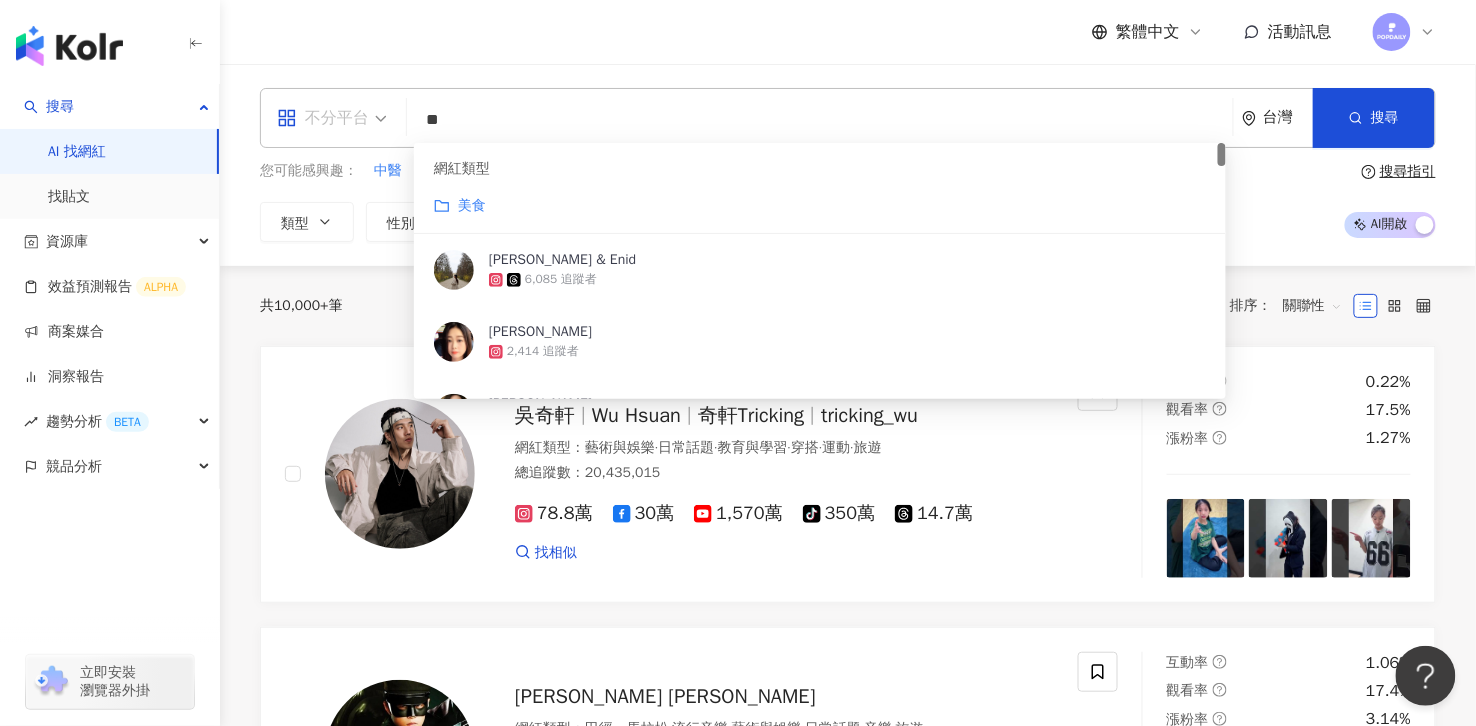 click on "不分平台" at bounding box center [323, 118] 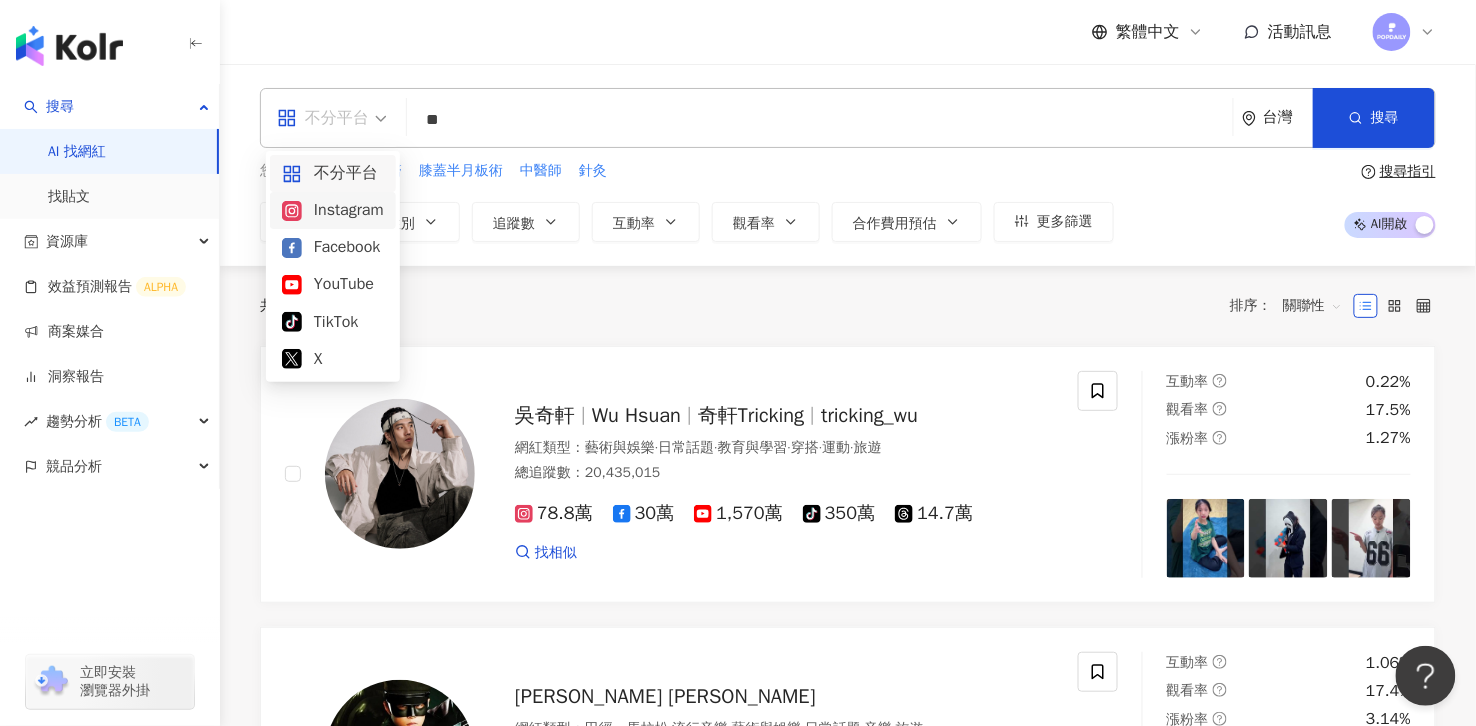 click on "Instagram" at bounding box center (333, 210) 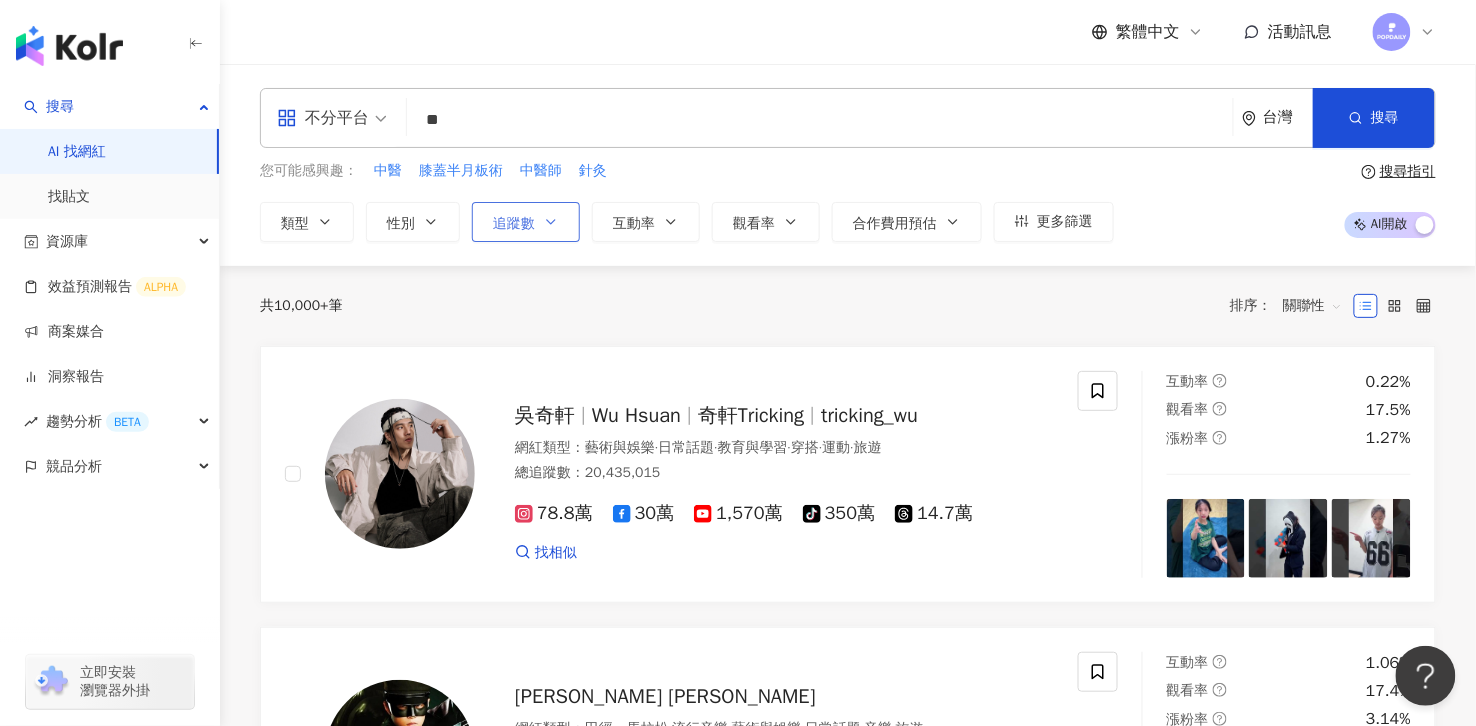 click 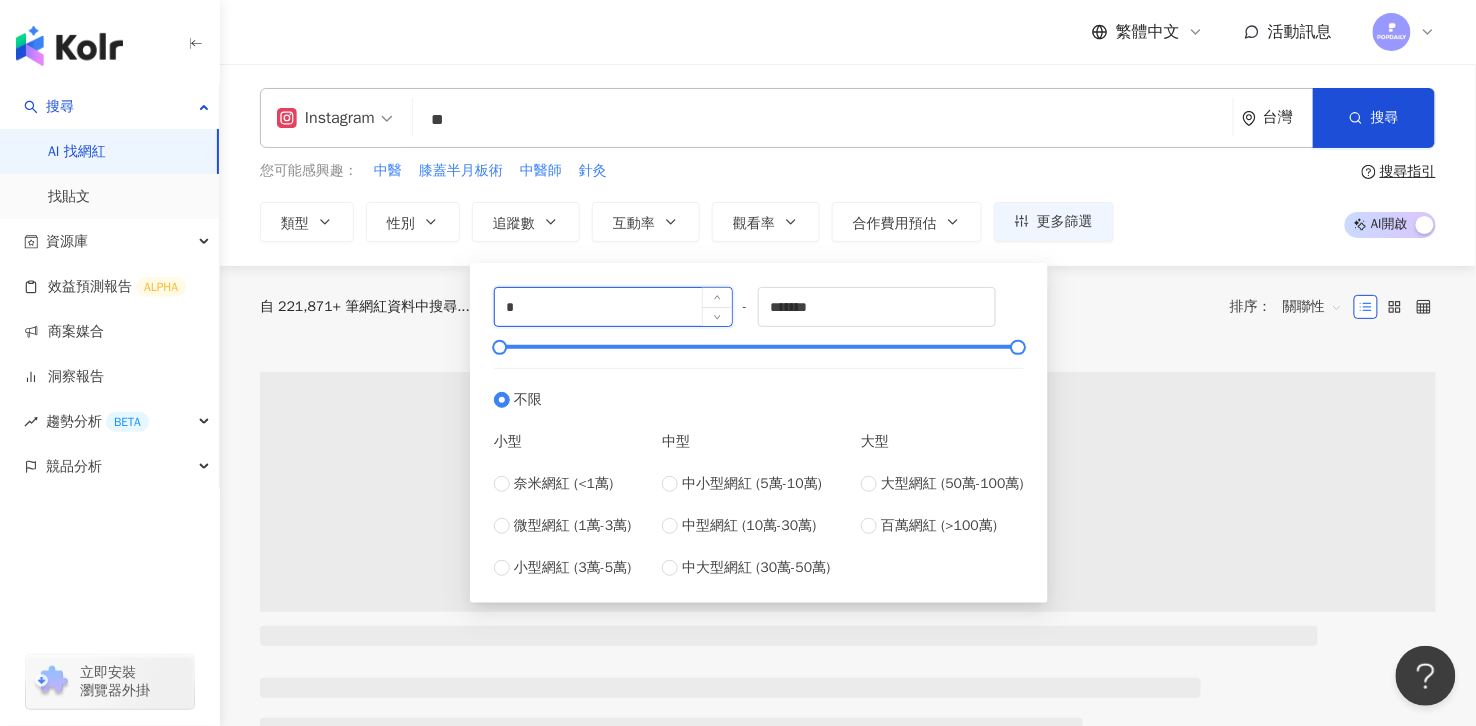 click on "*" at bounding box center (613, 307) 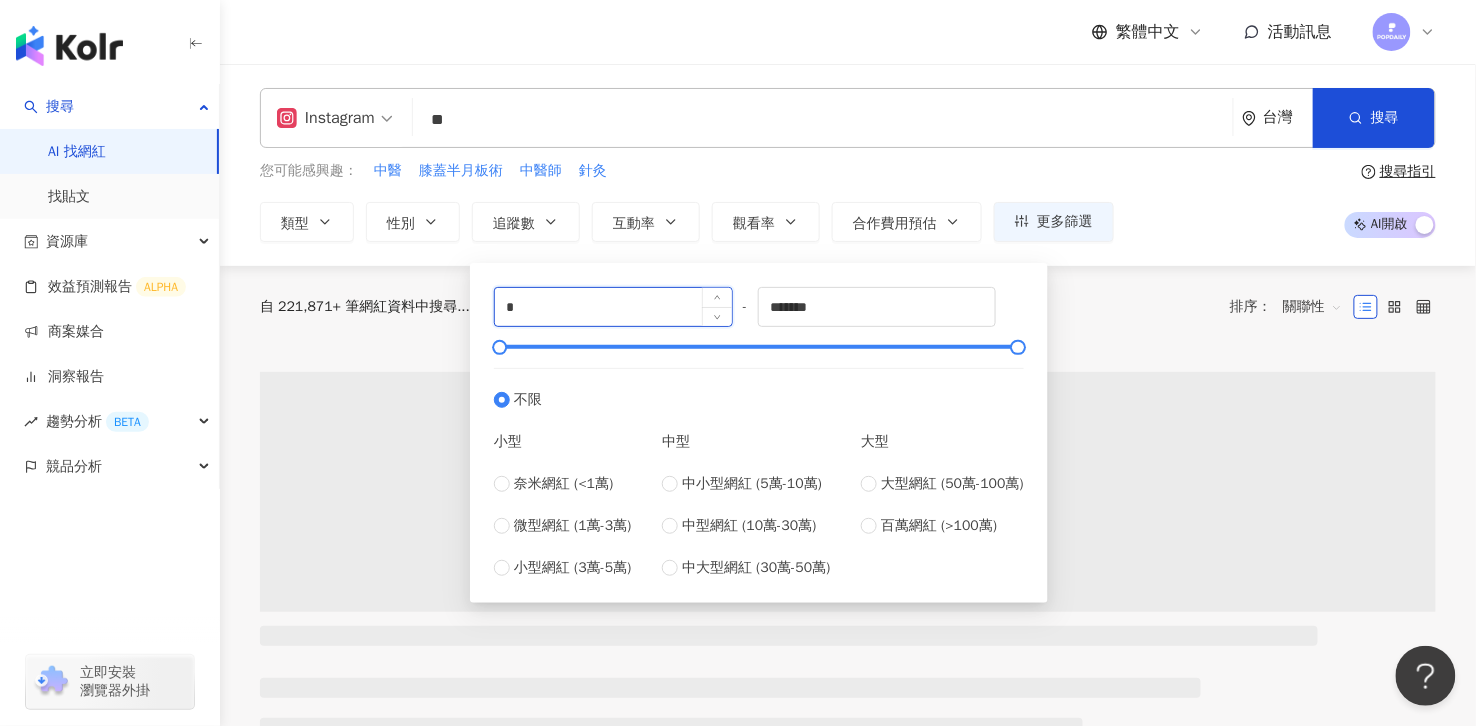 type on "*" 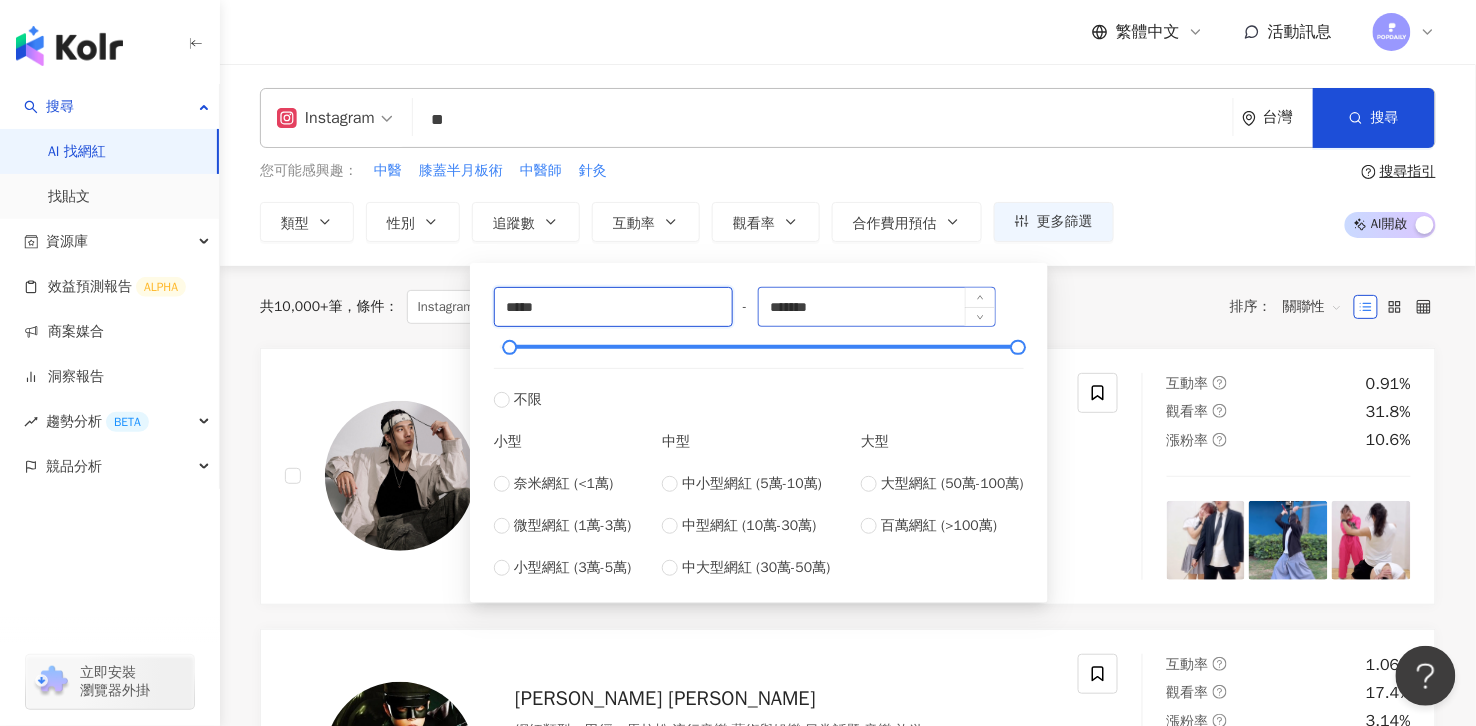 type on "*****" 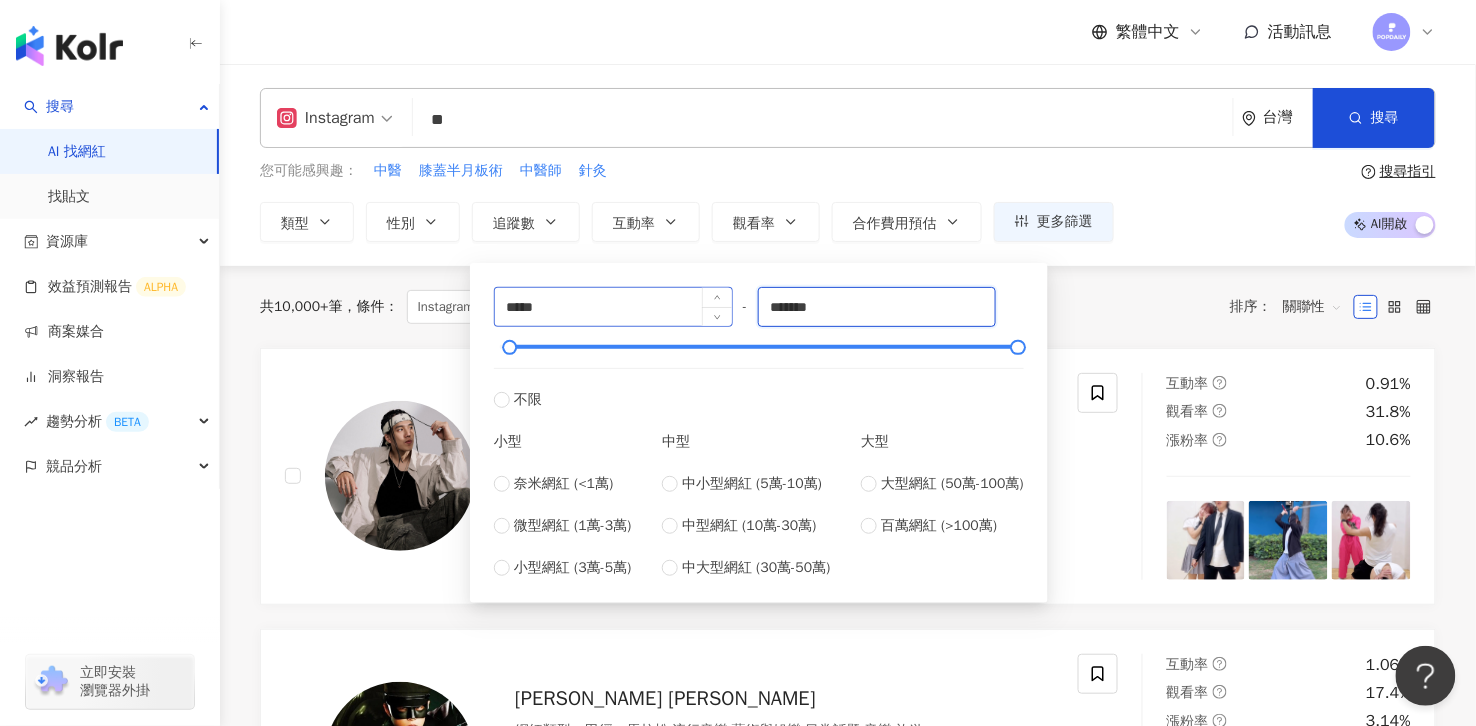 drag, startPoint x: 865, startPoint y: 300, endPoint x: 681, endPoint y: 300, distance: 184 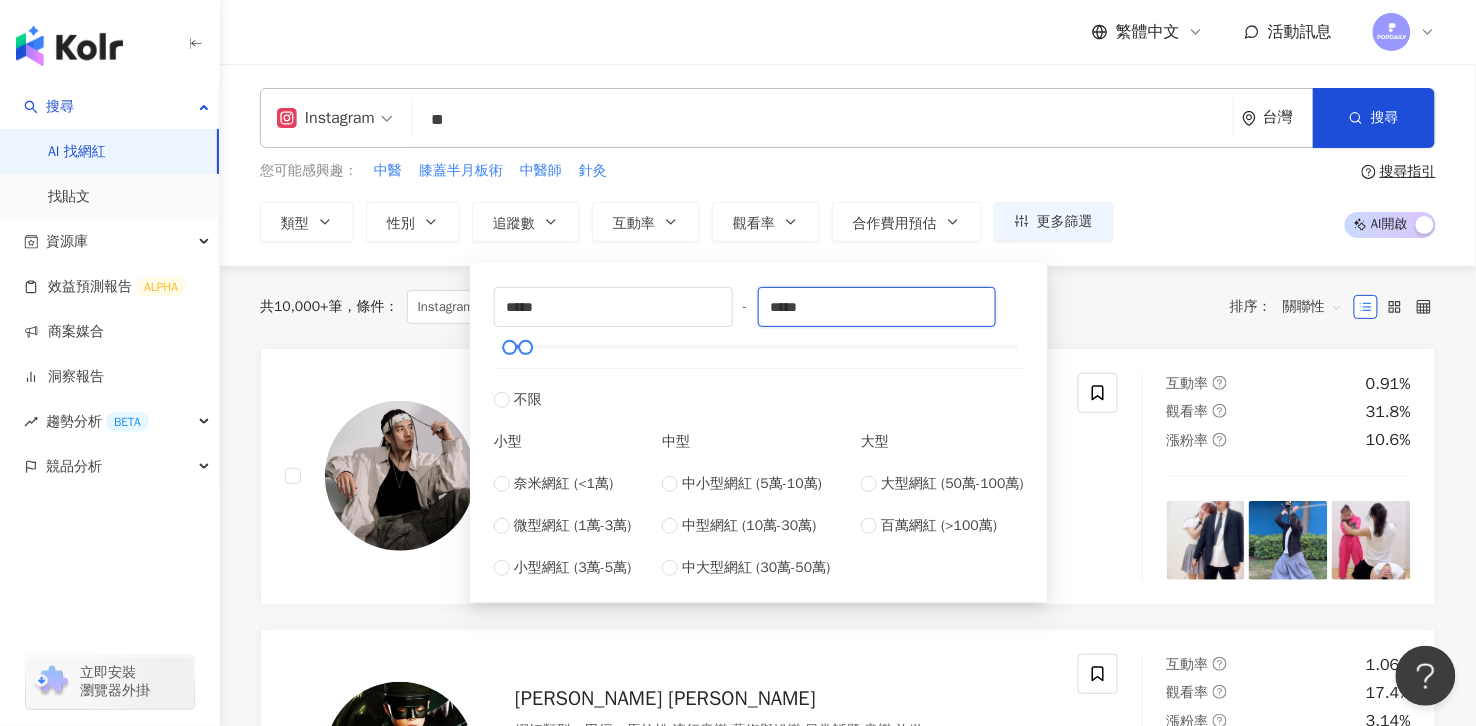 type on "*****" 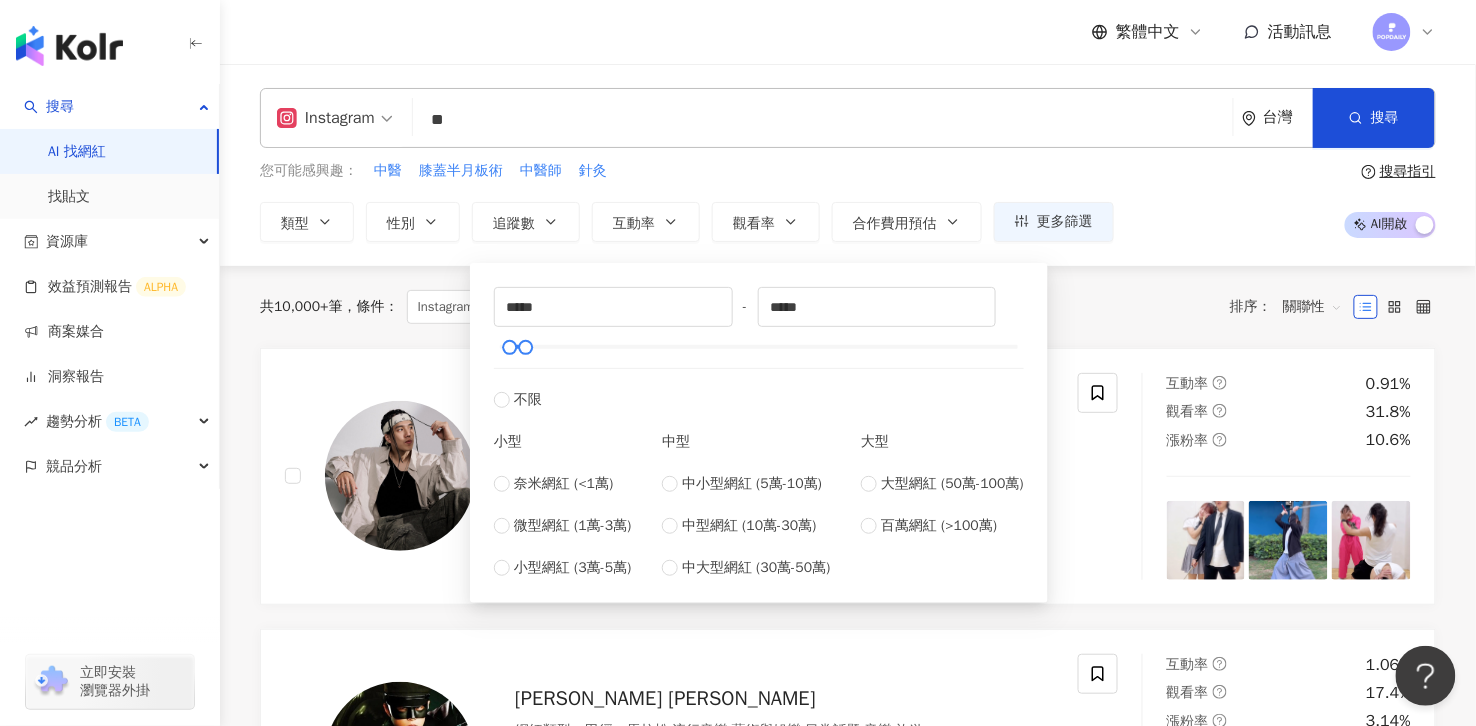 click on "共  10,000+  筆 條件 ： Instagram 重置 排序： 關聯性" at bounding box center [848, 307] 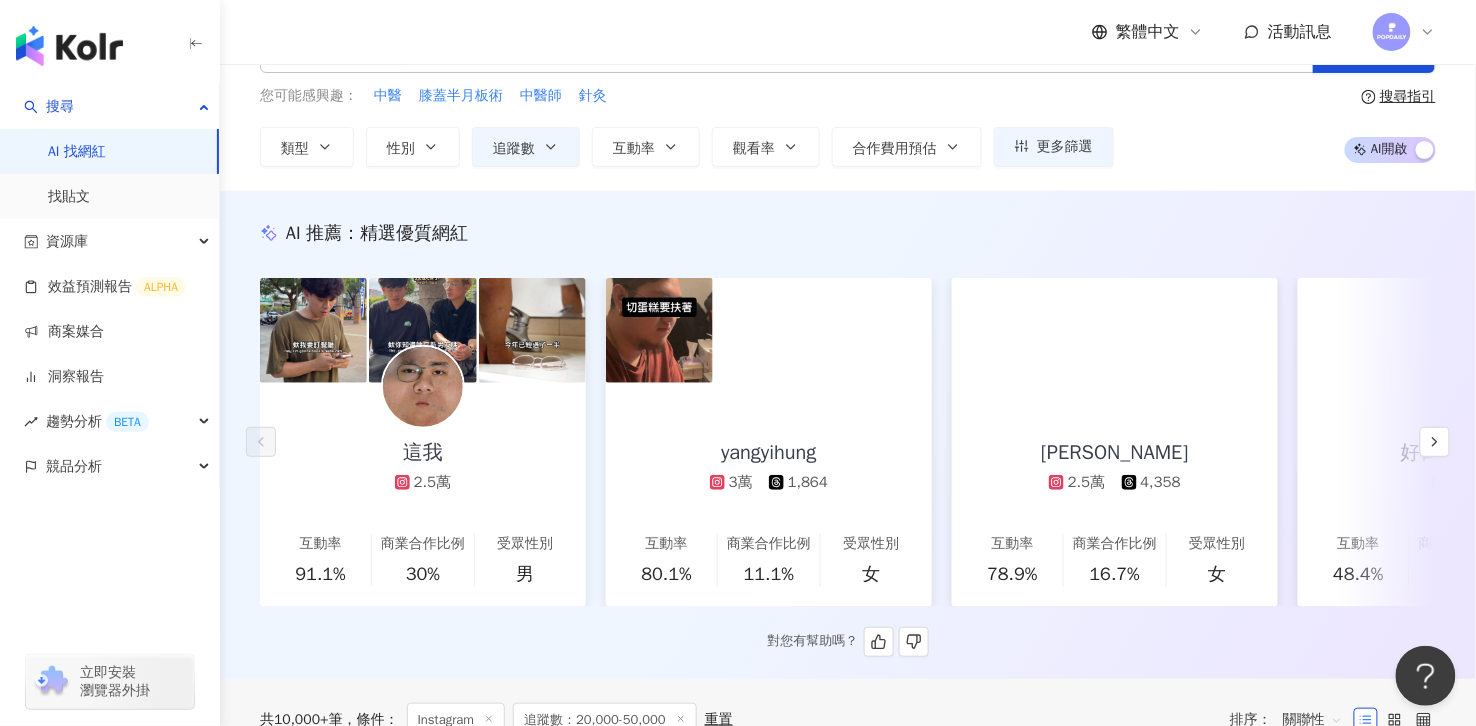 scroll, scrollTop: 0, scrollLeft: 0, axis: both 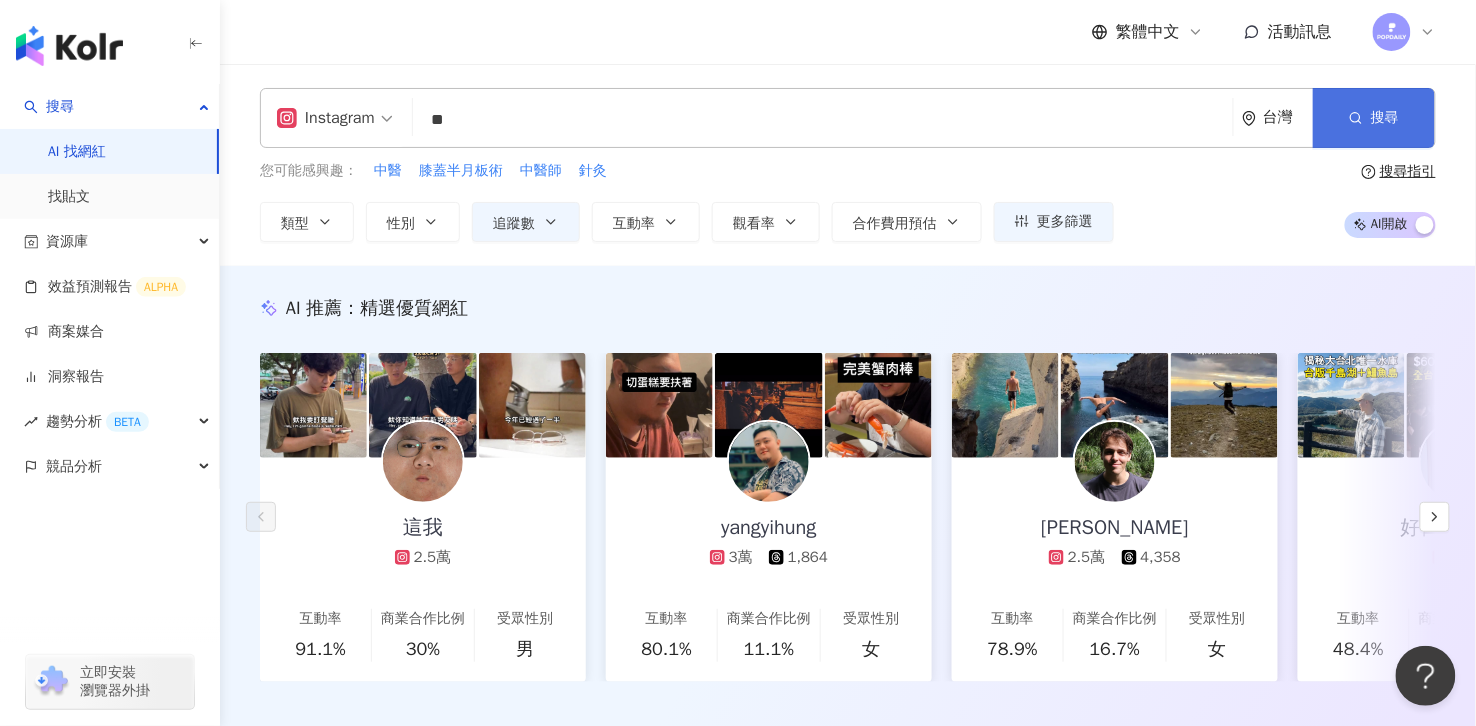 click 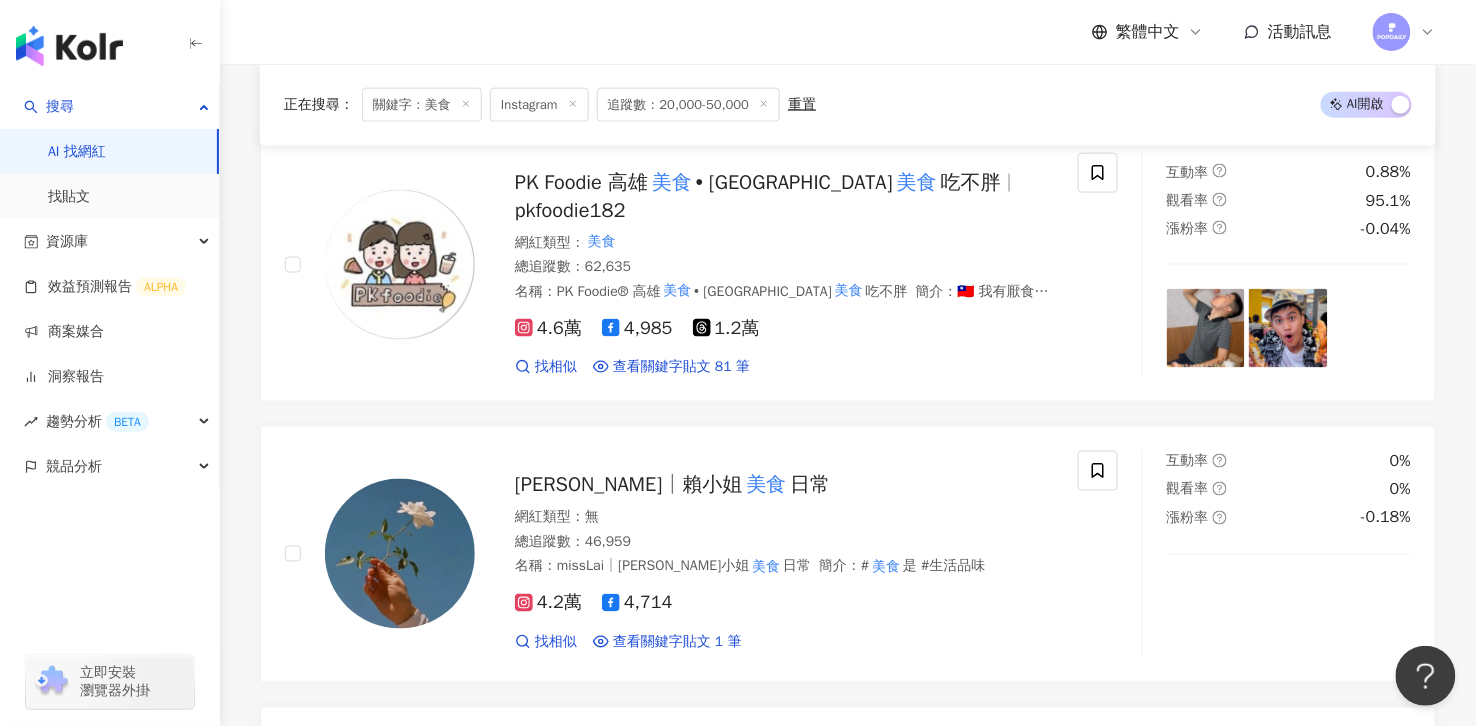 scroll, scrollTop: 707, scrollLeft: 0, axis: vertical 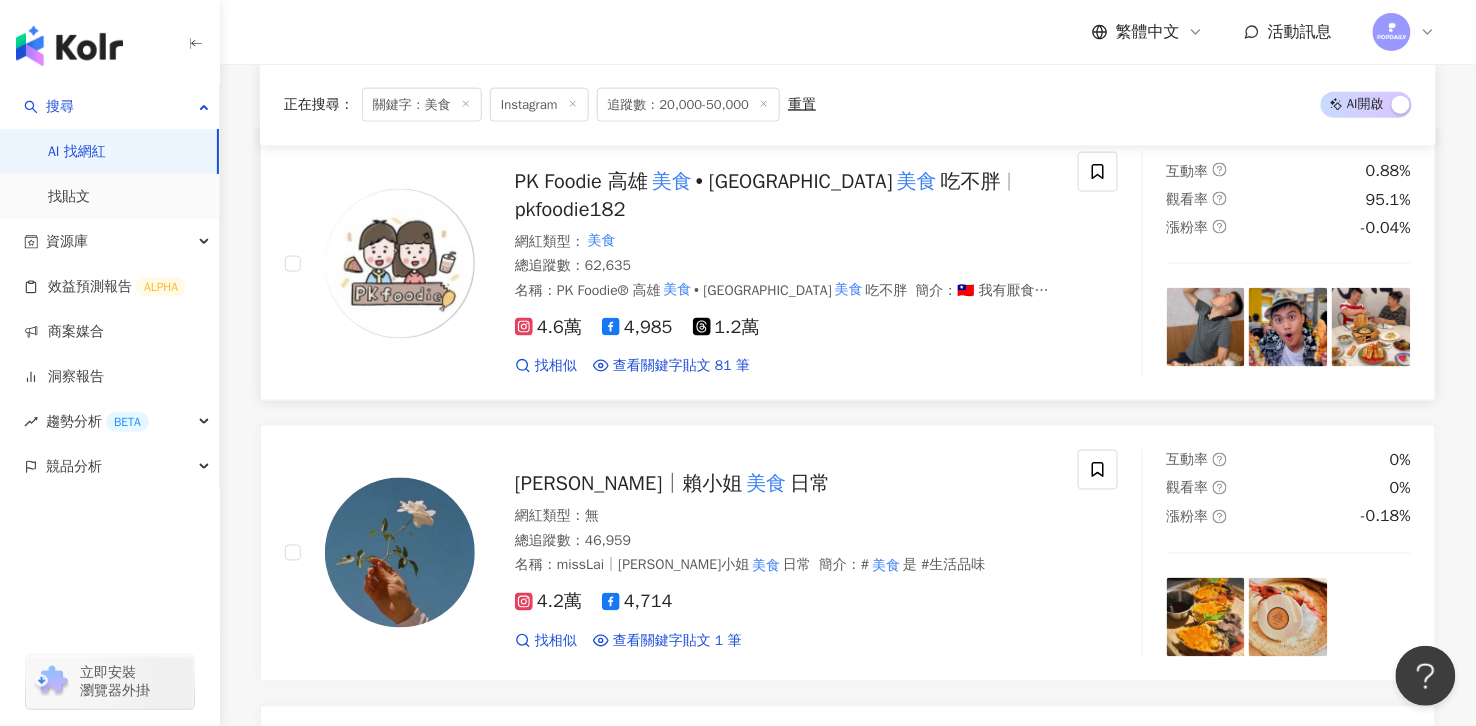 click on "美食" at bounding box center (917, 181) 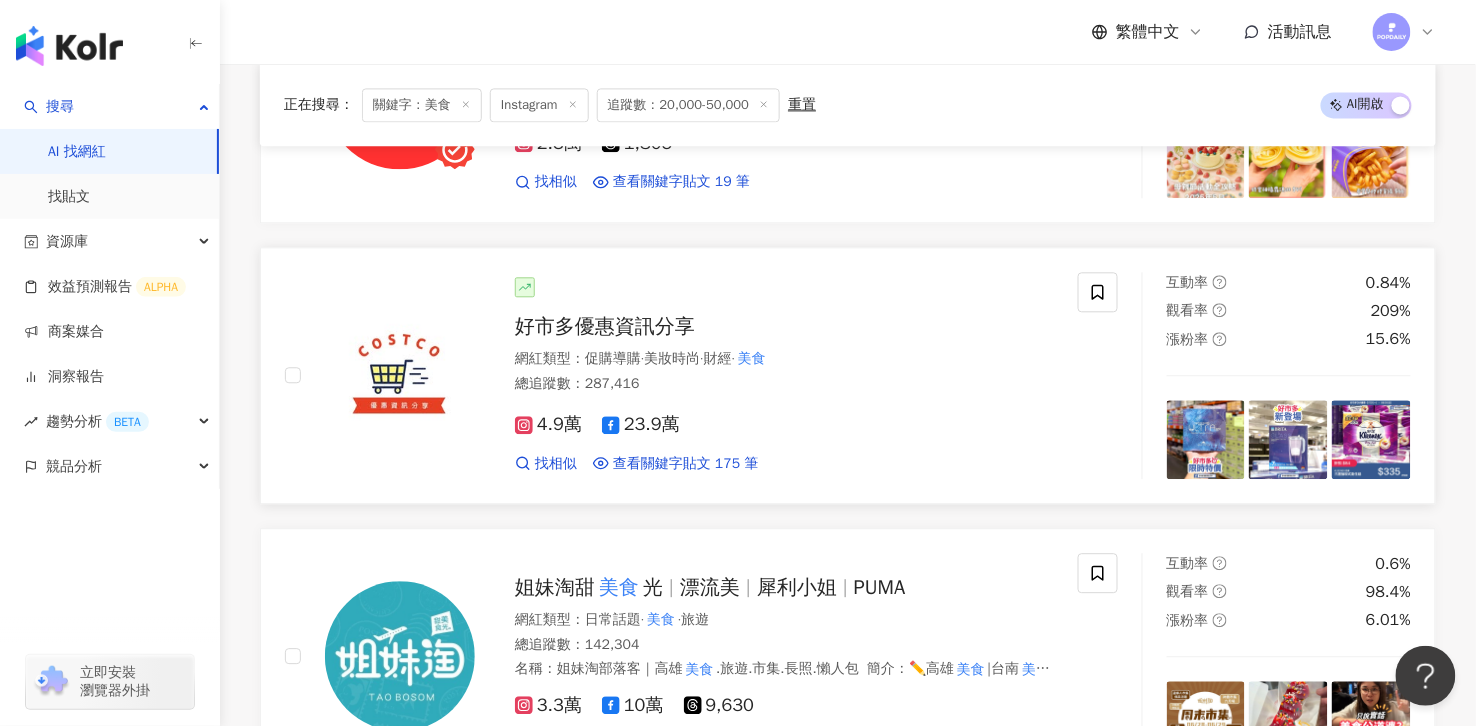 scroll, scrollTop: 3981, scrollLeft: 0, axis: vertical 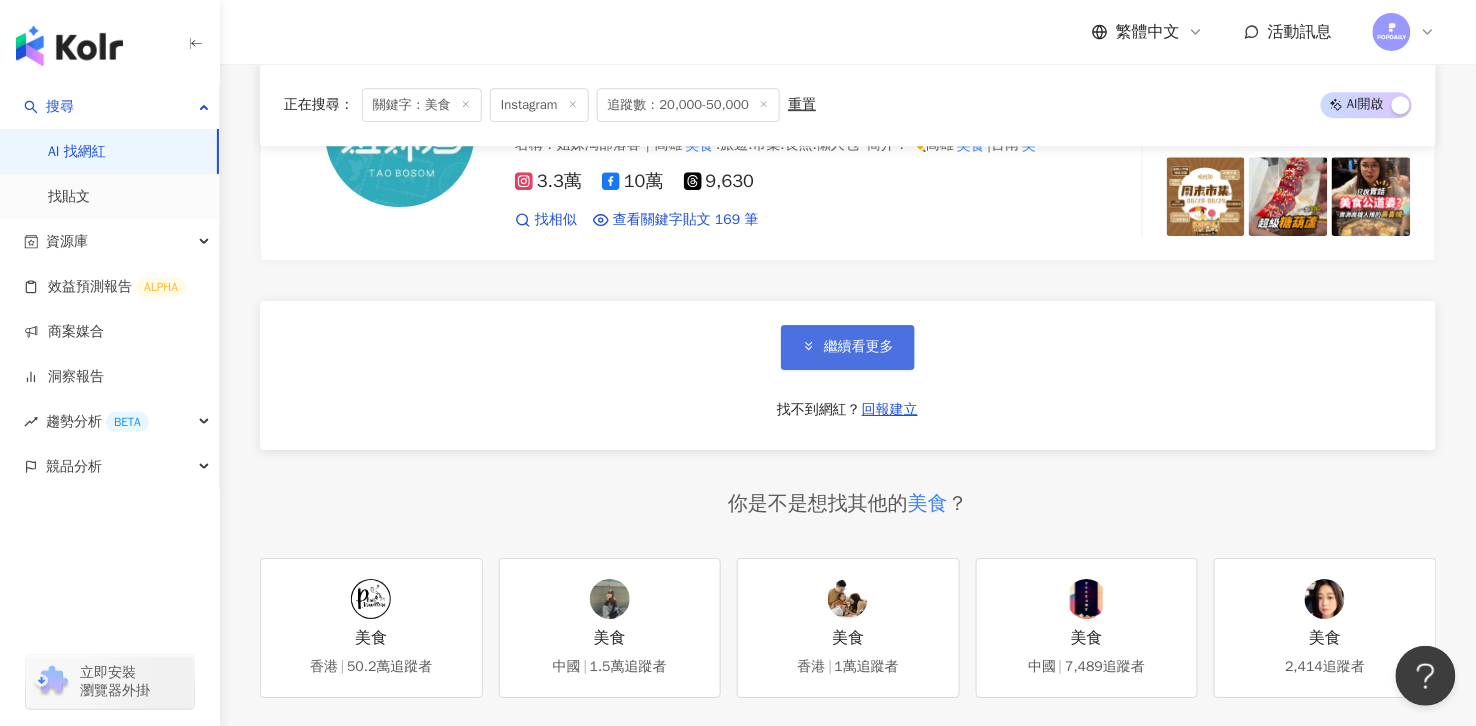 click on "繼續看更多" at bounding box center (848, 347) 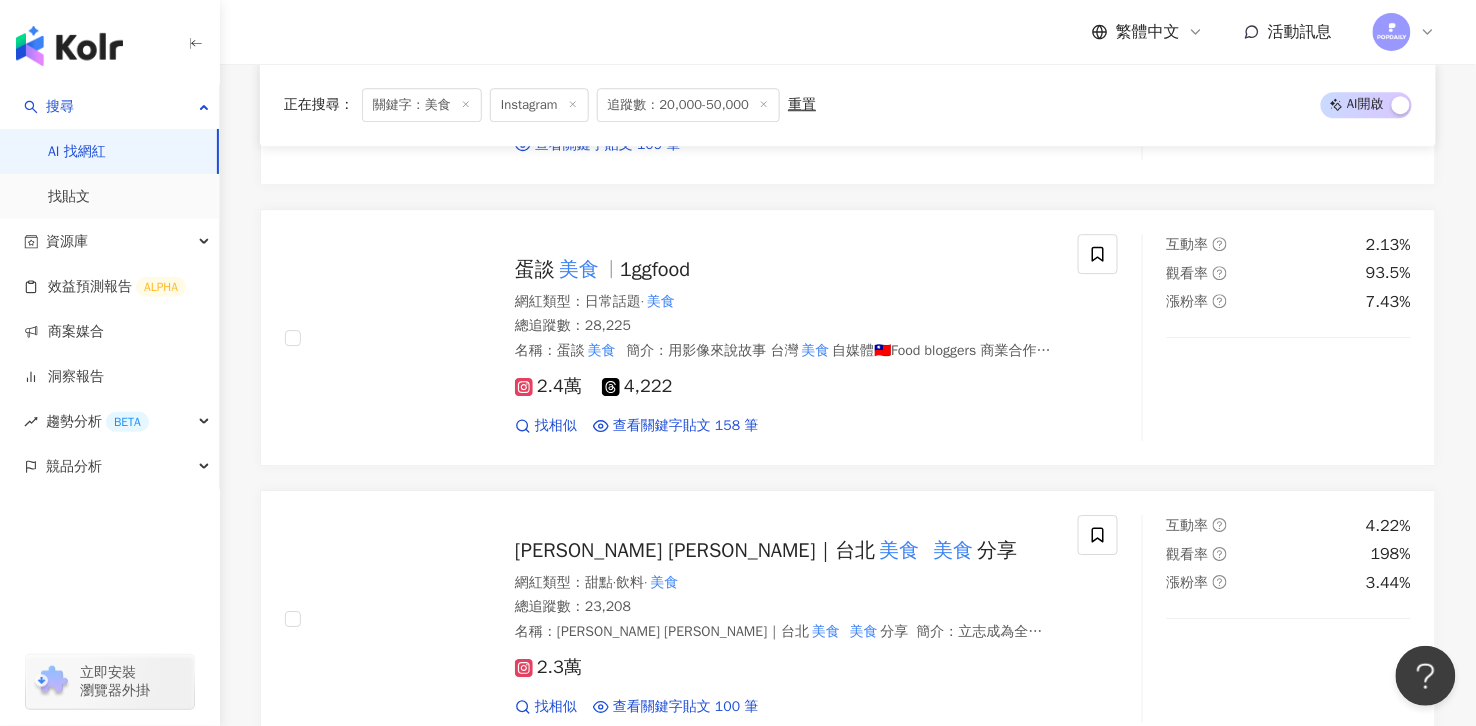 scroll, scrollTop: 5995, scrollLeft: 0, axis: vertical 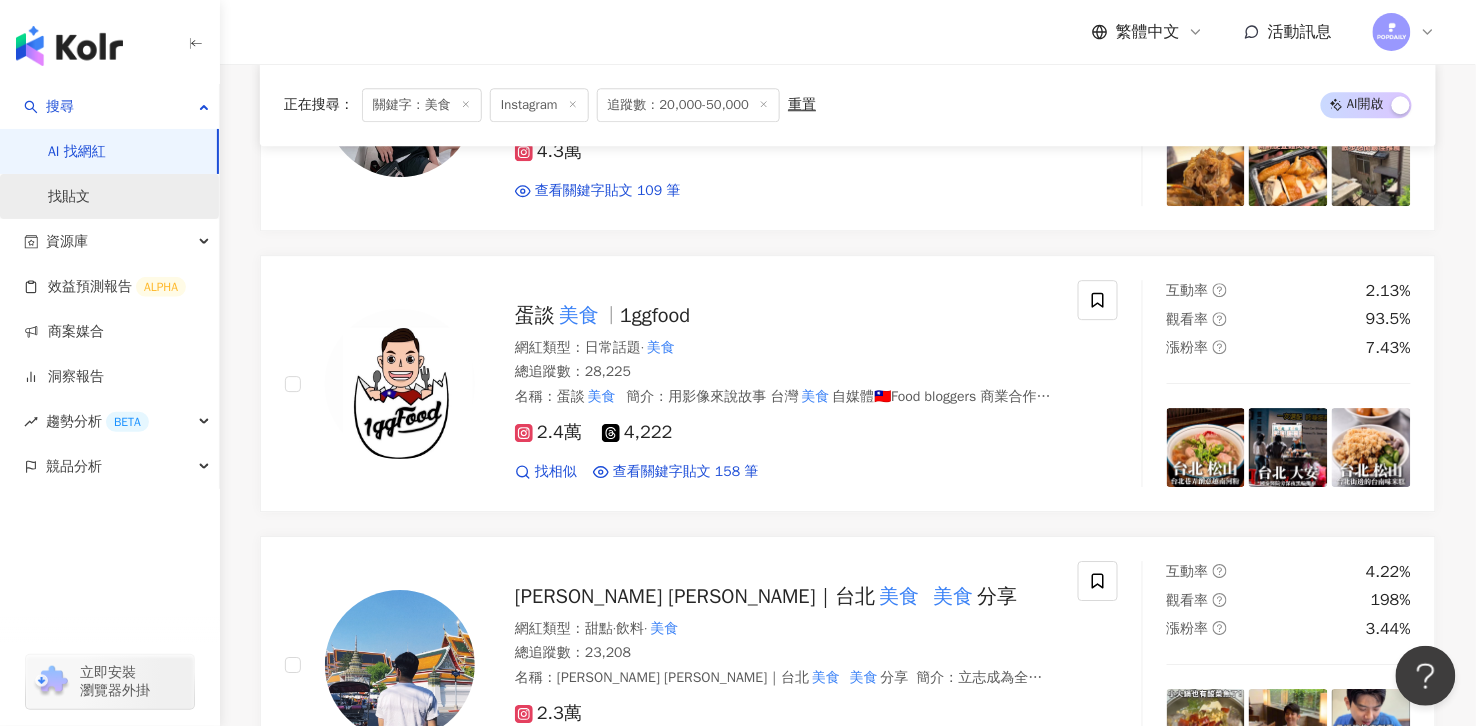 click on "找貼文" at bounding box center [69, 197] 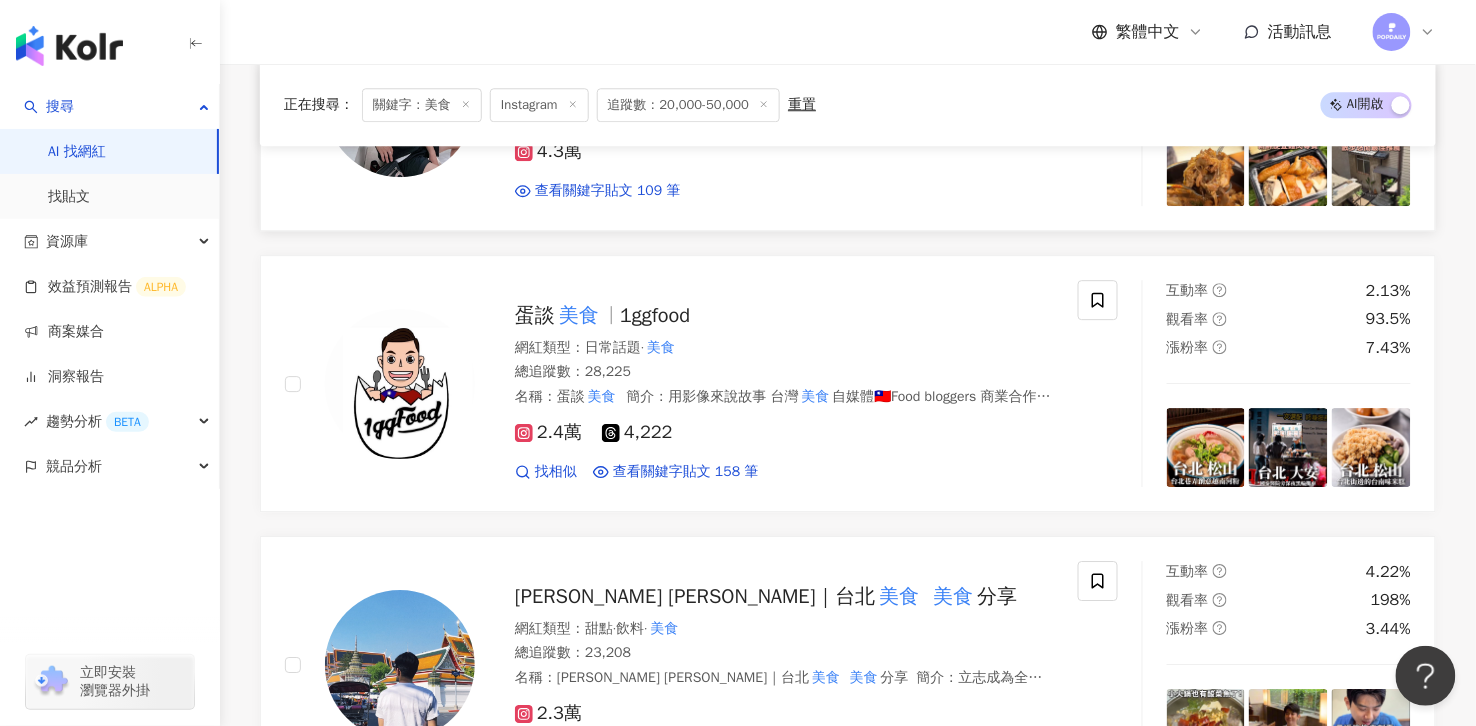 scroll, scrollTop: 2541, scrollLeft: 0, axis: vertical 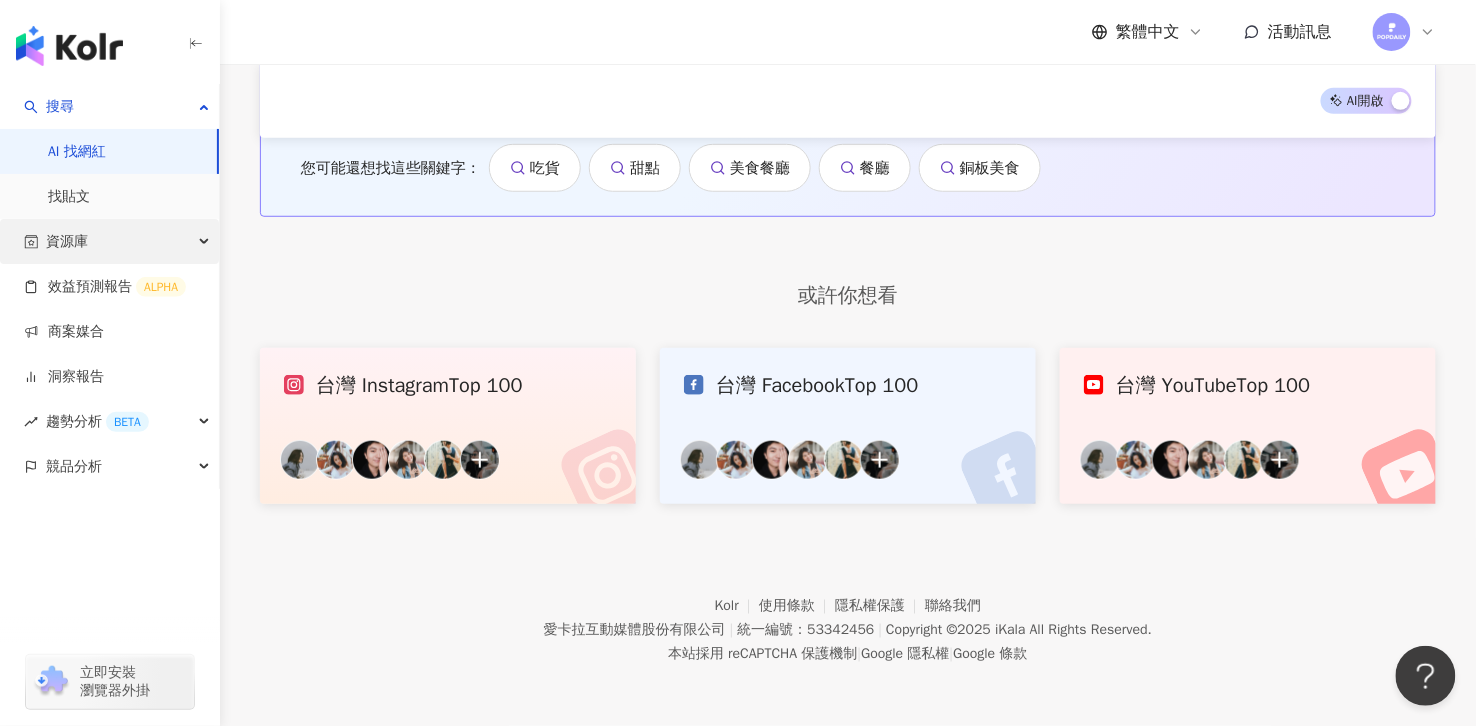 type 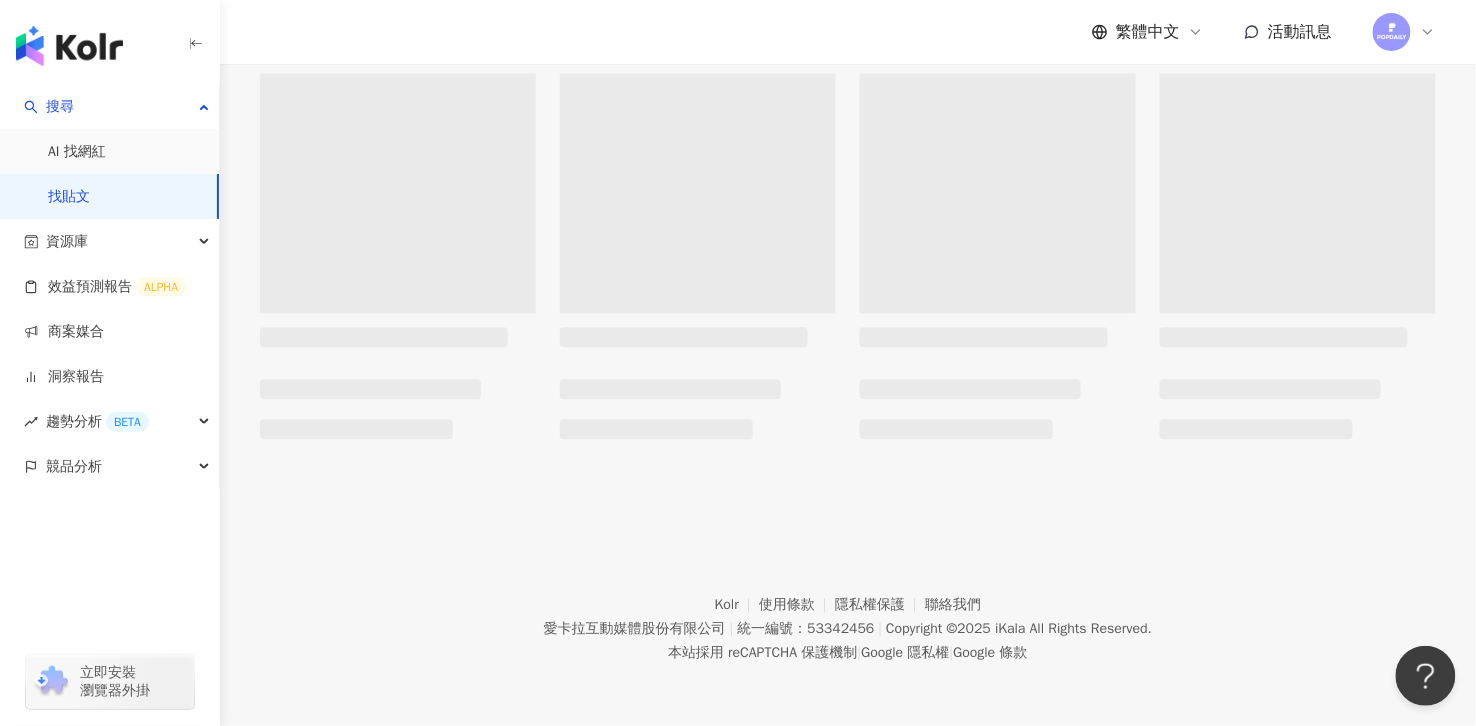 scroll, scrollTop: 0, scrollLeft: 0, axis: both 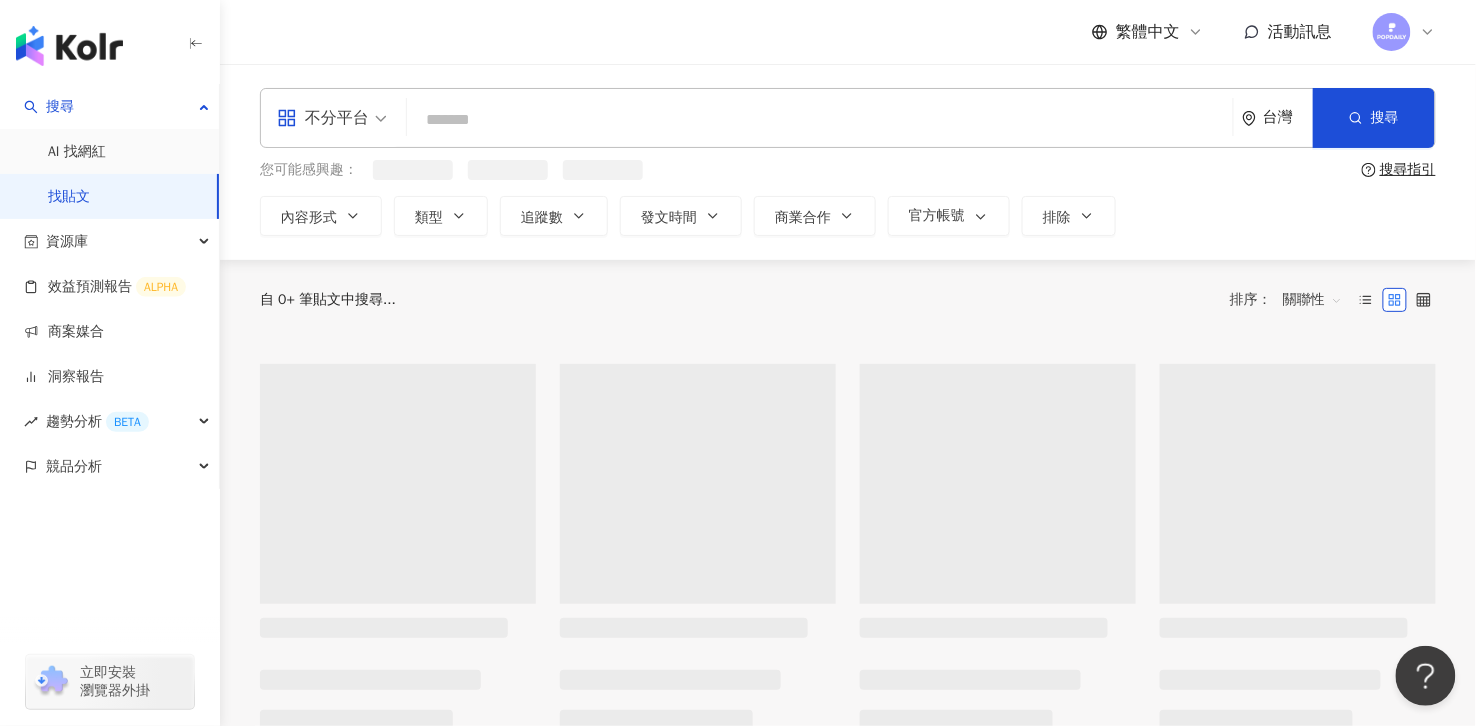 click at bounding box center (820, 119) 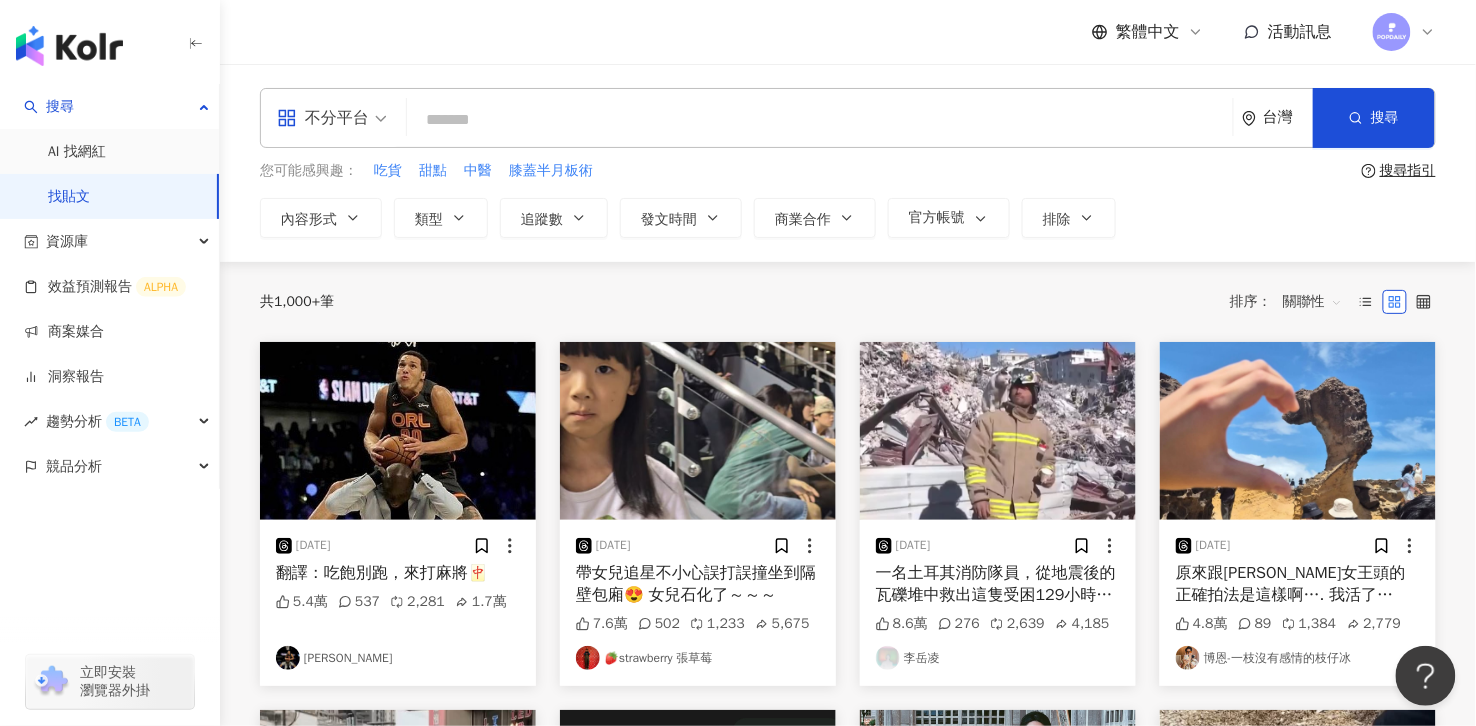 click at bounding box center [820, 119] 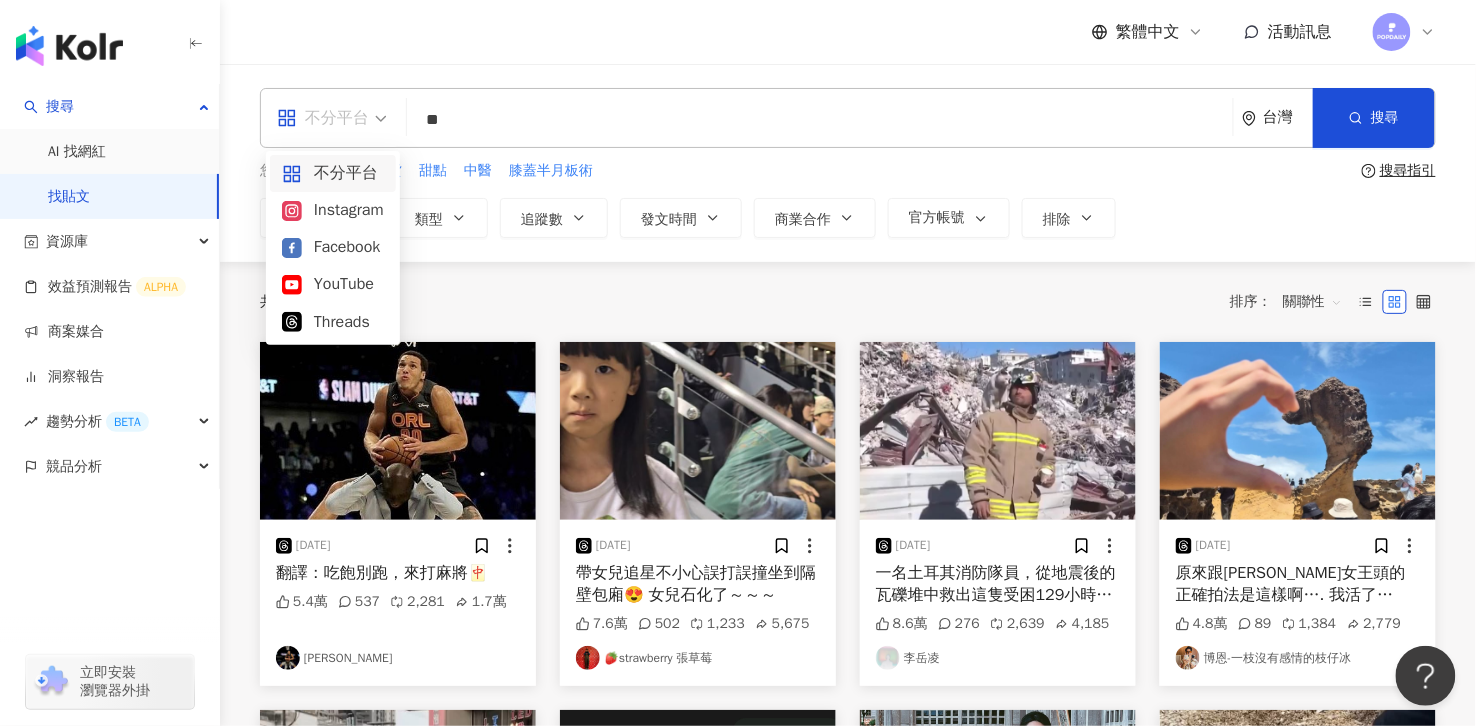 click on "不分平台" at bounding box center (323, 118) 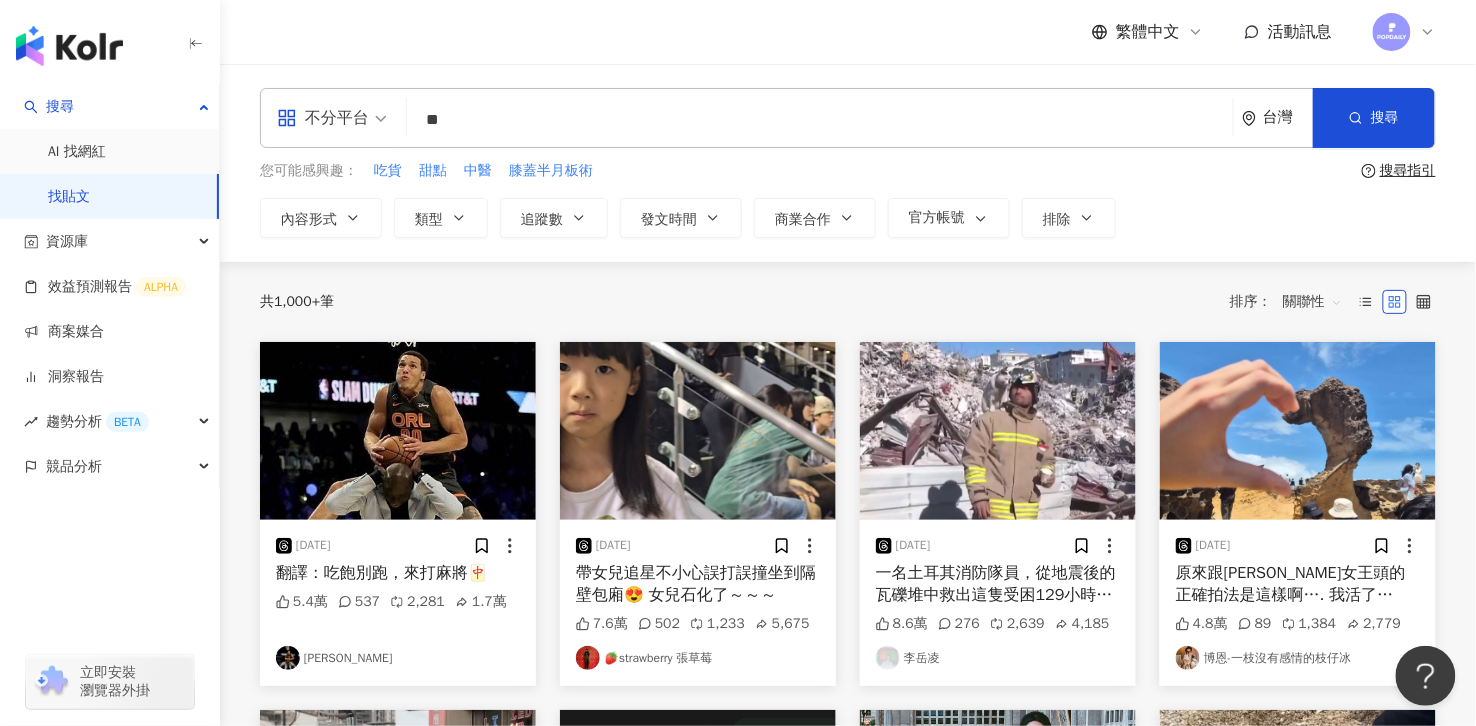 click on "**" at bounding box center [820, 119] 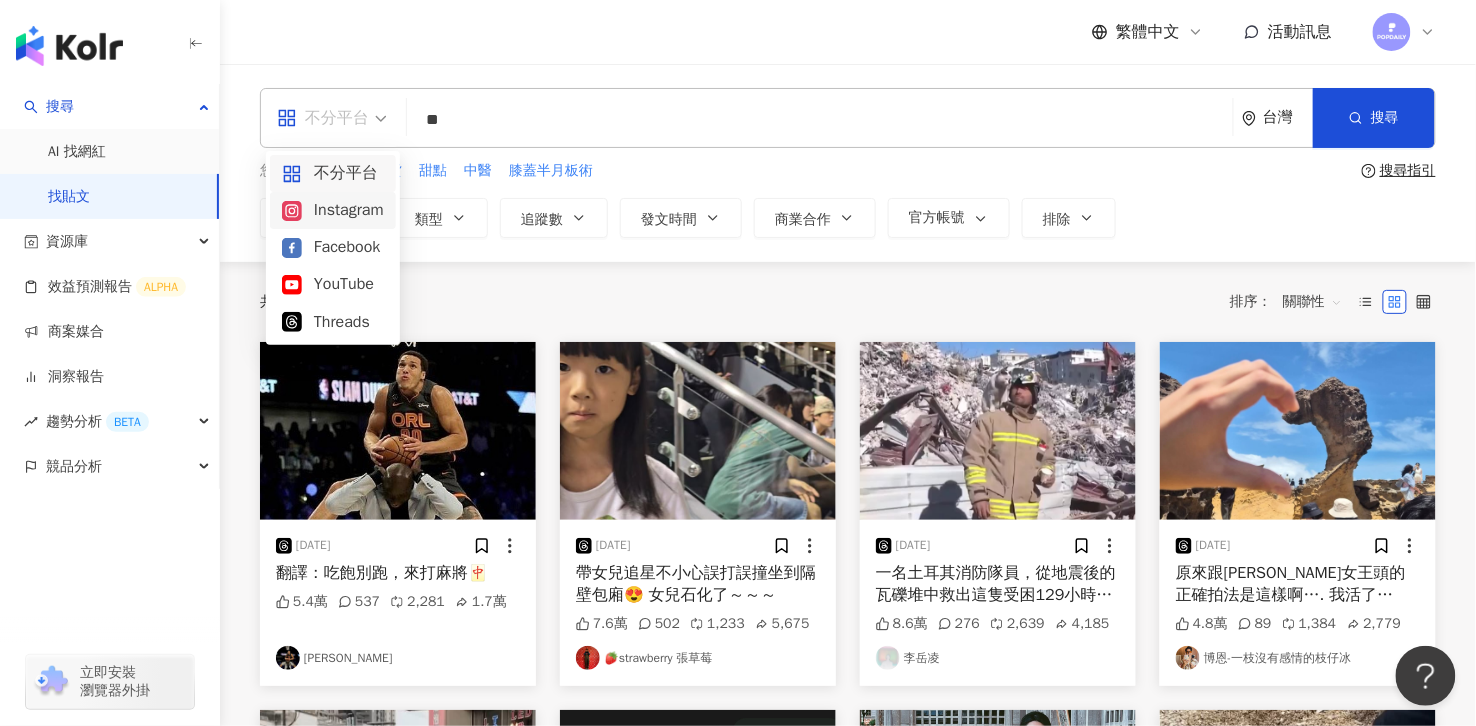 click on "Instagram" at bounding box center [333, 210] 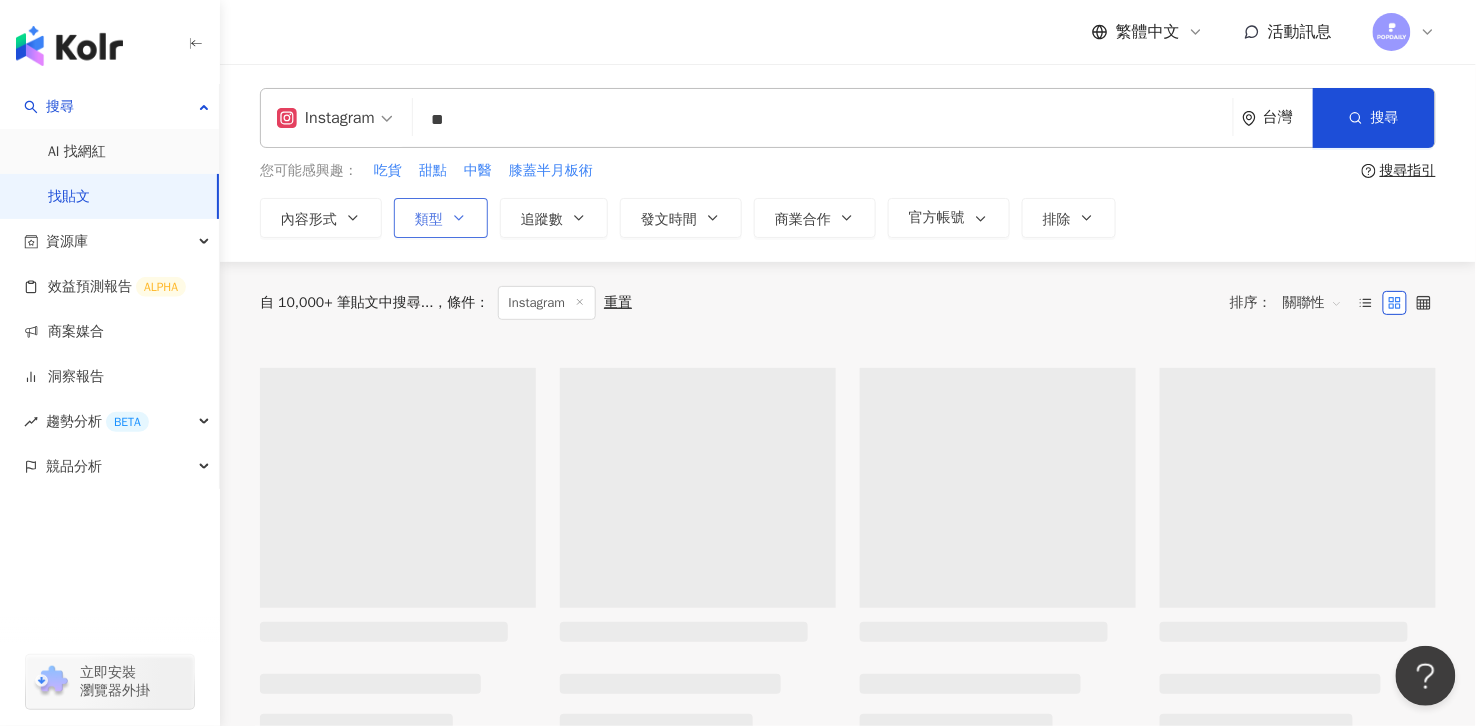 click 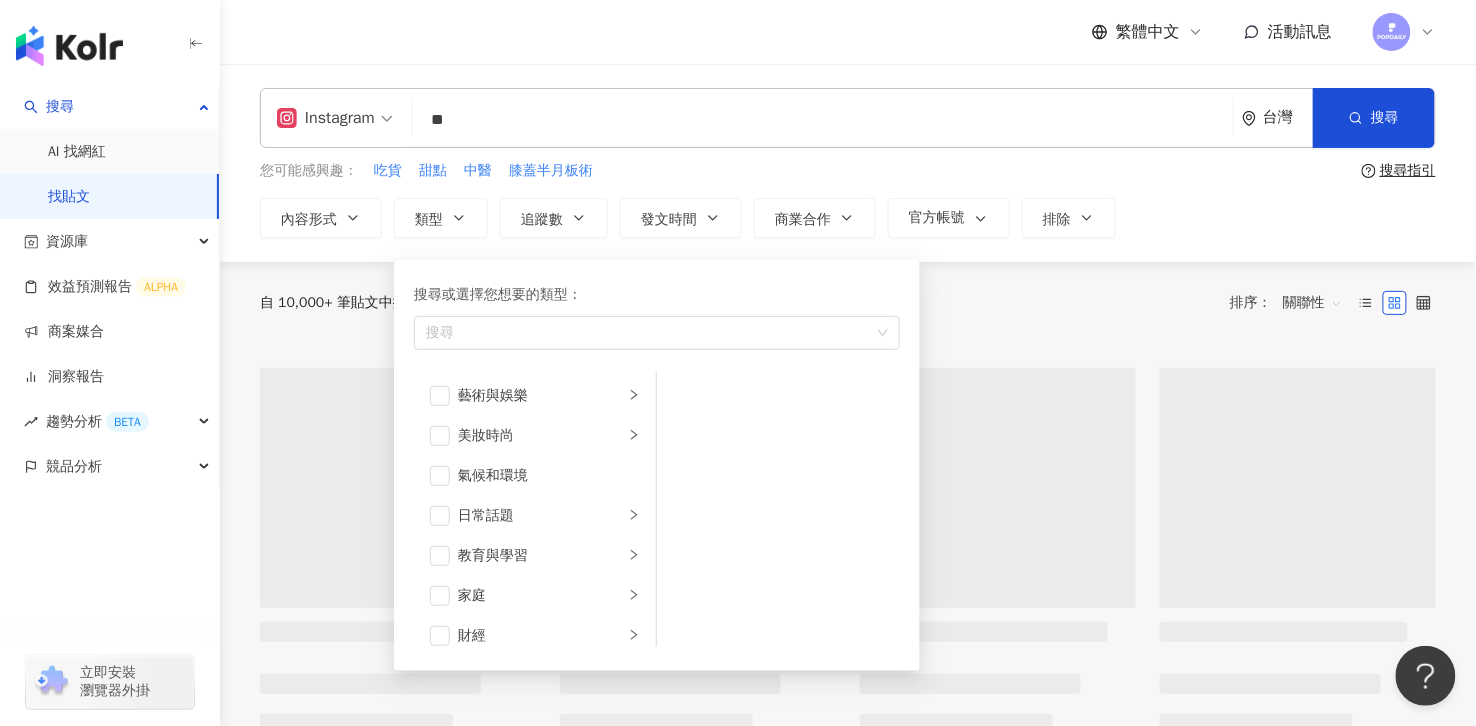 click on "Instagram ** 台灣 搜尋 您可能感興趣： 吃貨  甜點  中醫  膝蓋半月板術  搜尋指引 內容形式 類型 搜尋或選擇您想要的類型：   搜尋 藝術與娛樂 美妝時尚 氣候和環境 日常話題 教育與學習 家庭 財經 美食 命理占卜 遊戲 法政社會 生活風格 影視娛樂 醫療與健康 寵物 攝影 感情 宗教 促購導購 運動 科技 交通工具 旅遊 成人 追蹤數 發文時間 商業合作 官方帳號  排除" at bounding box center (848, 163) 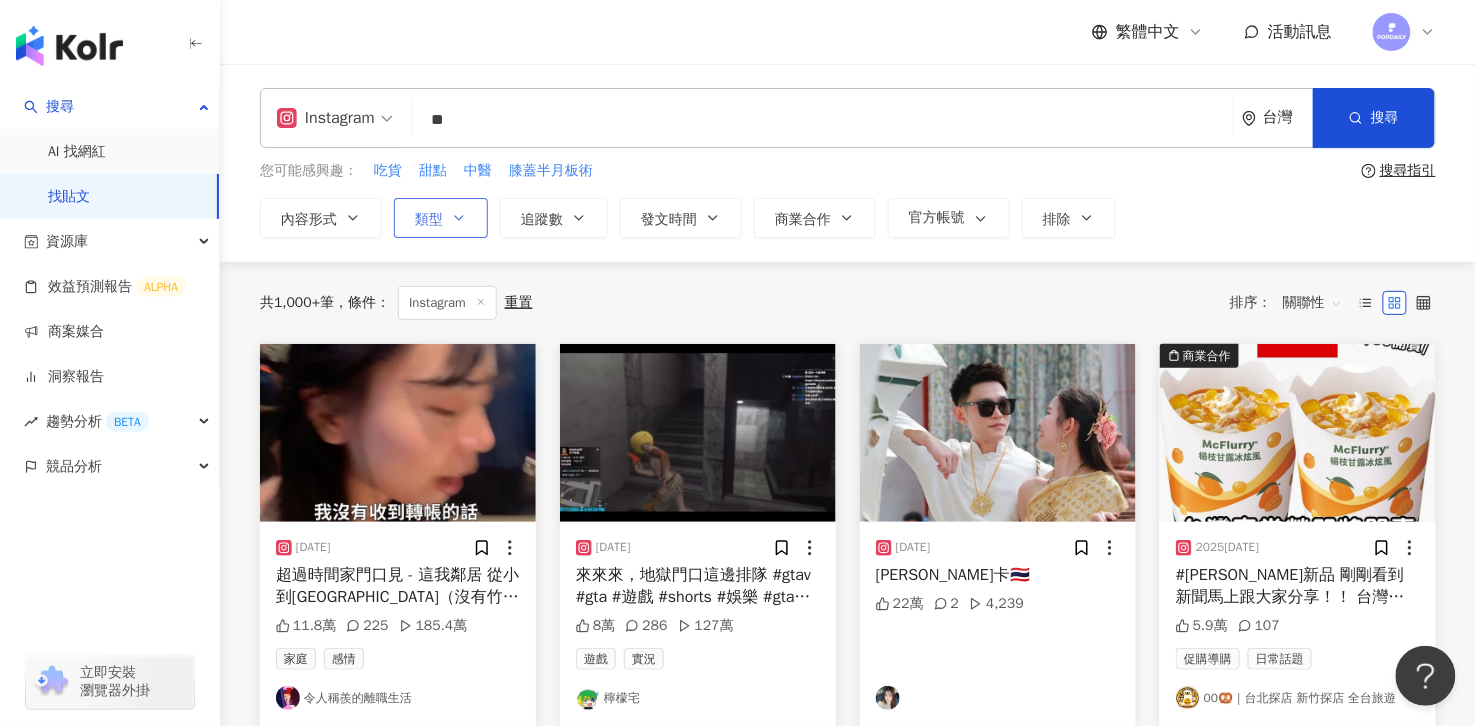 click on "類型" at bounding box center [441, 218] 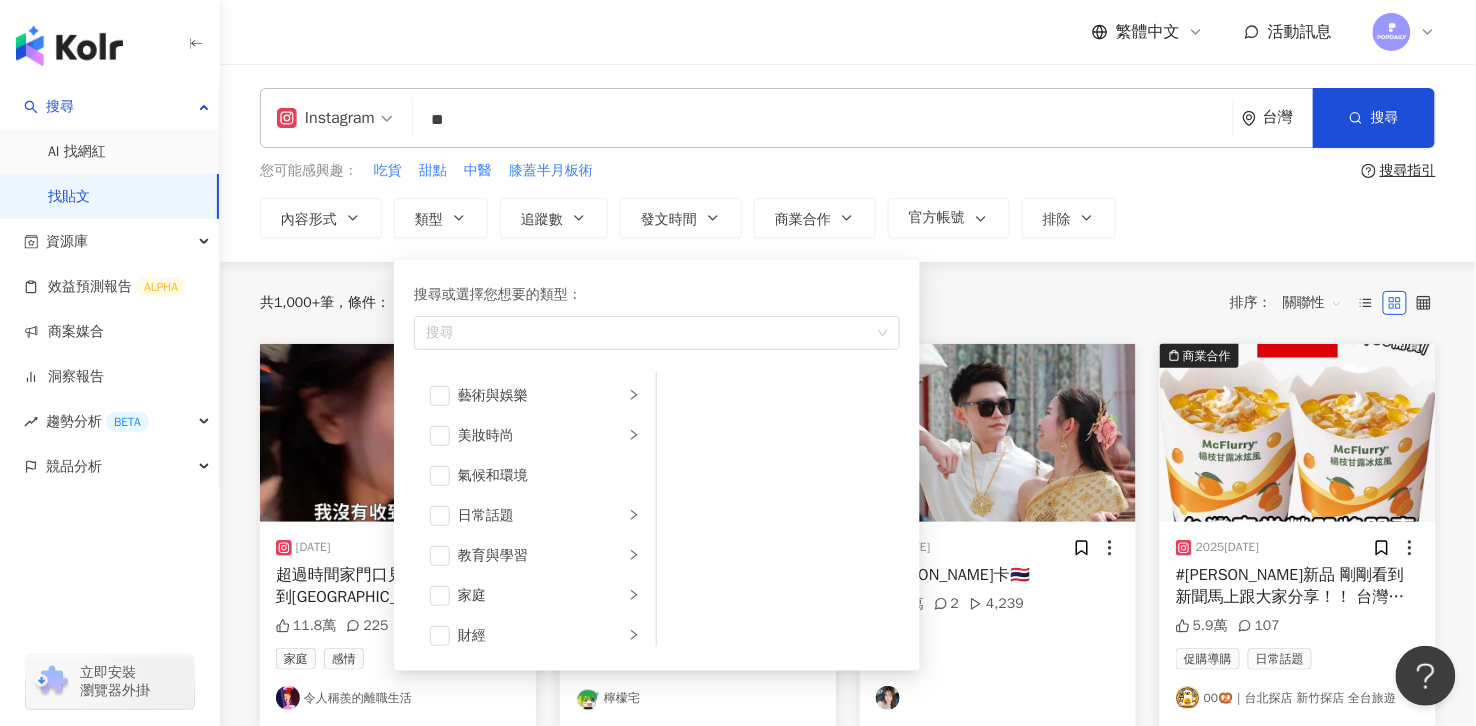 click on "**" at bounding box center (823, 119) 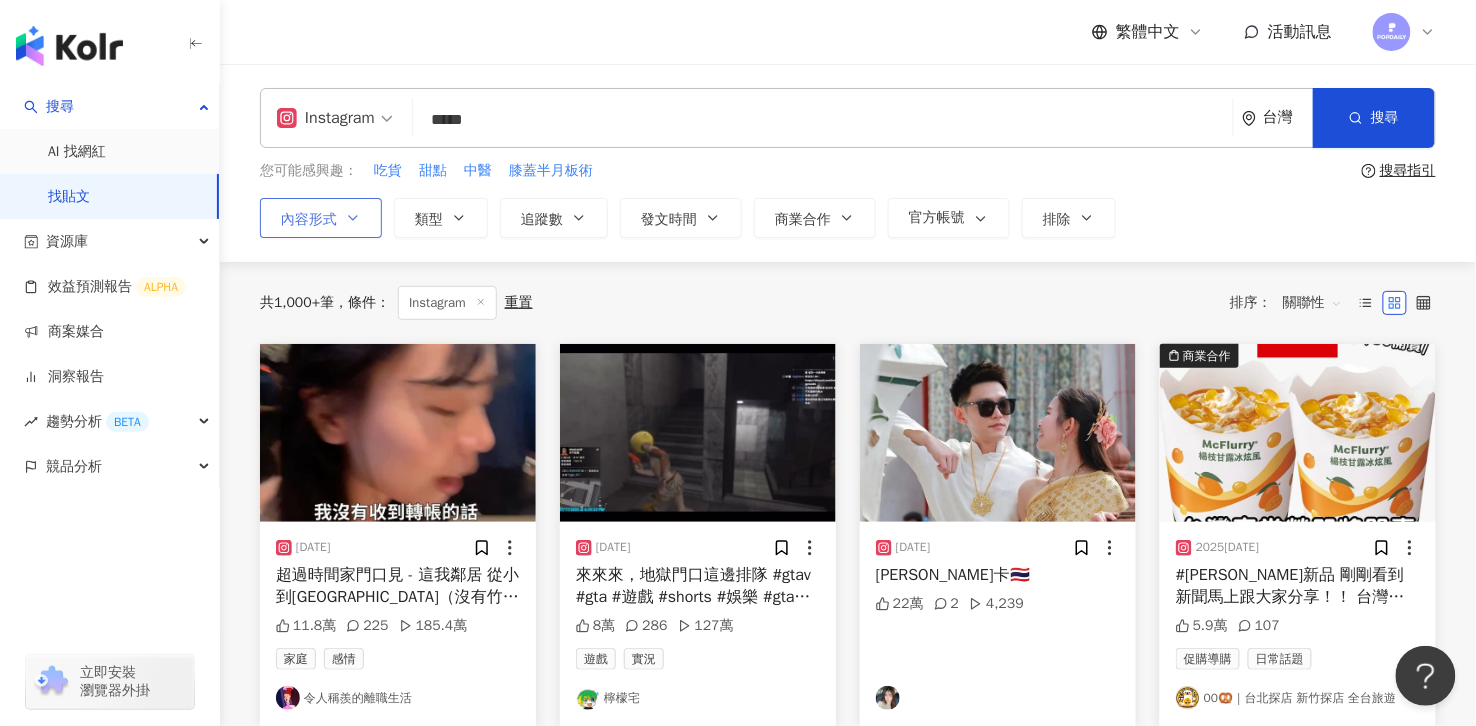 type on "*****" 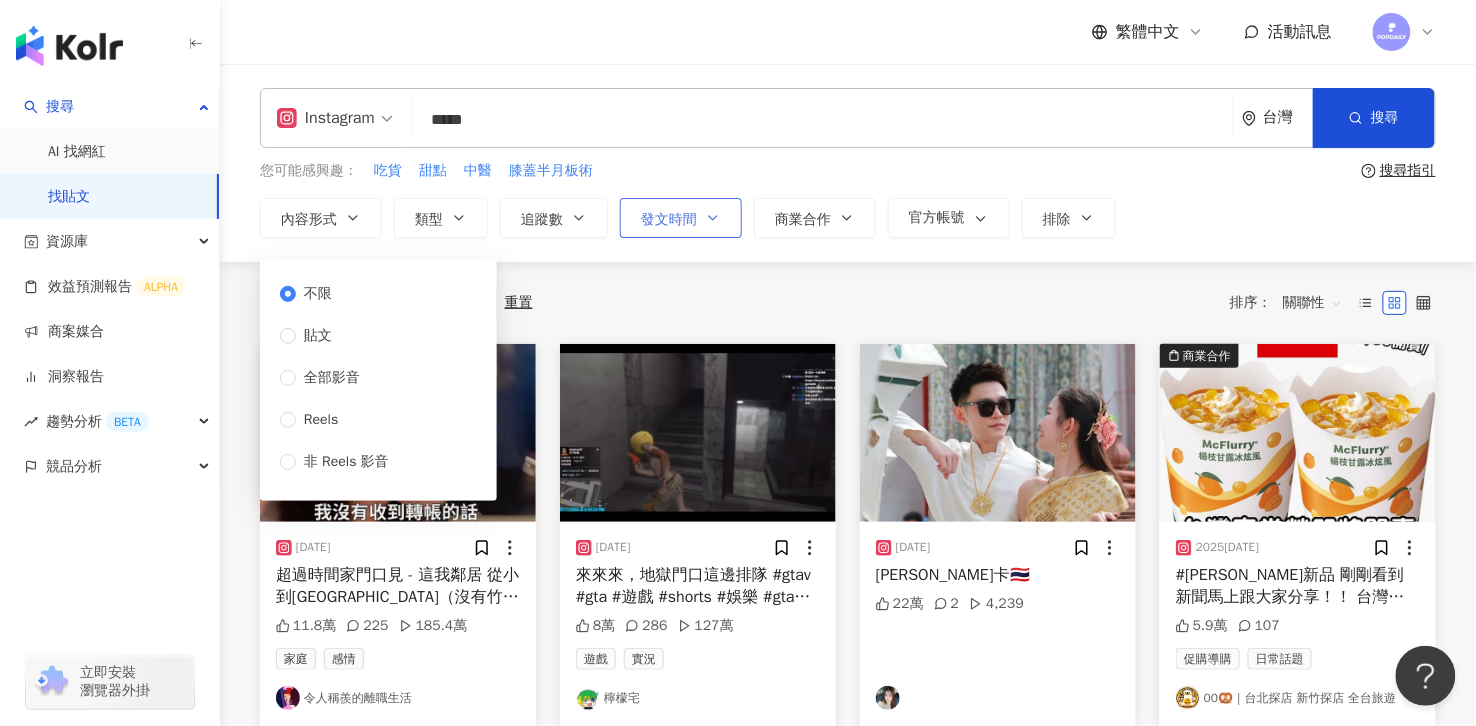 click on "發文時間" at bounding box center [681, 218] 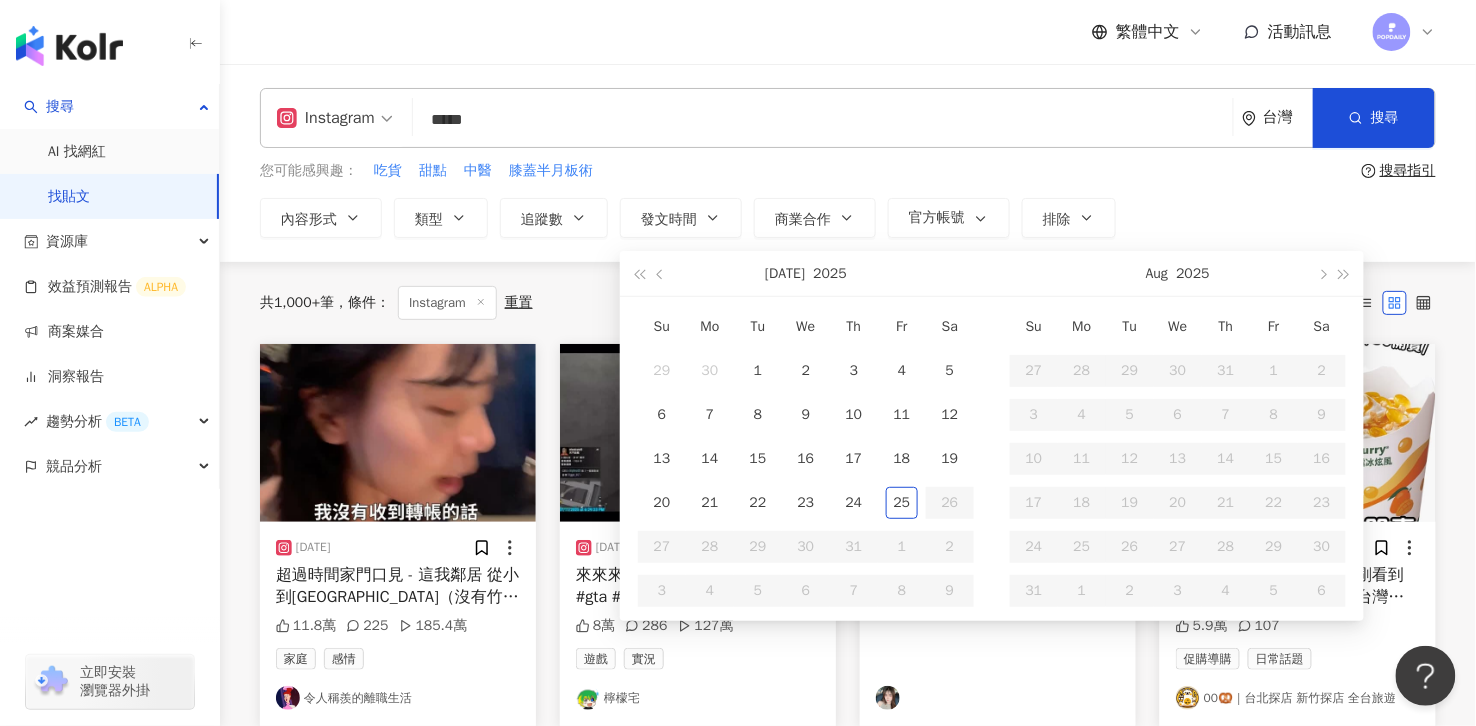 click on "您可能感興趣： 吃貨  甜點  中醫  膝蓋半月板術" at bounding box center (807, 171) 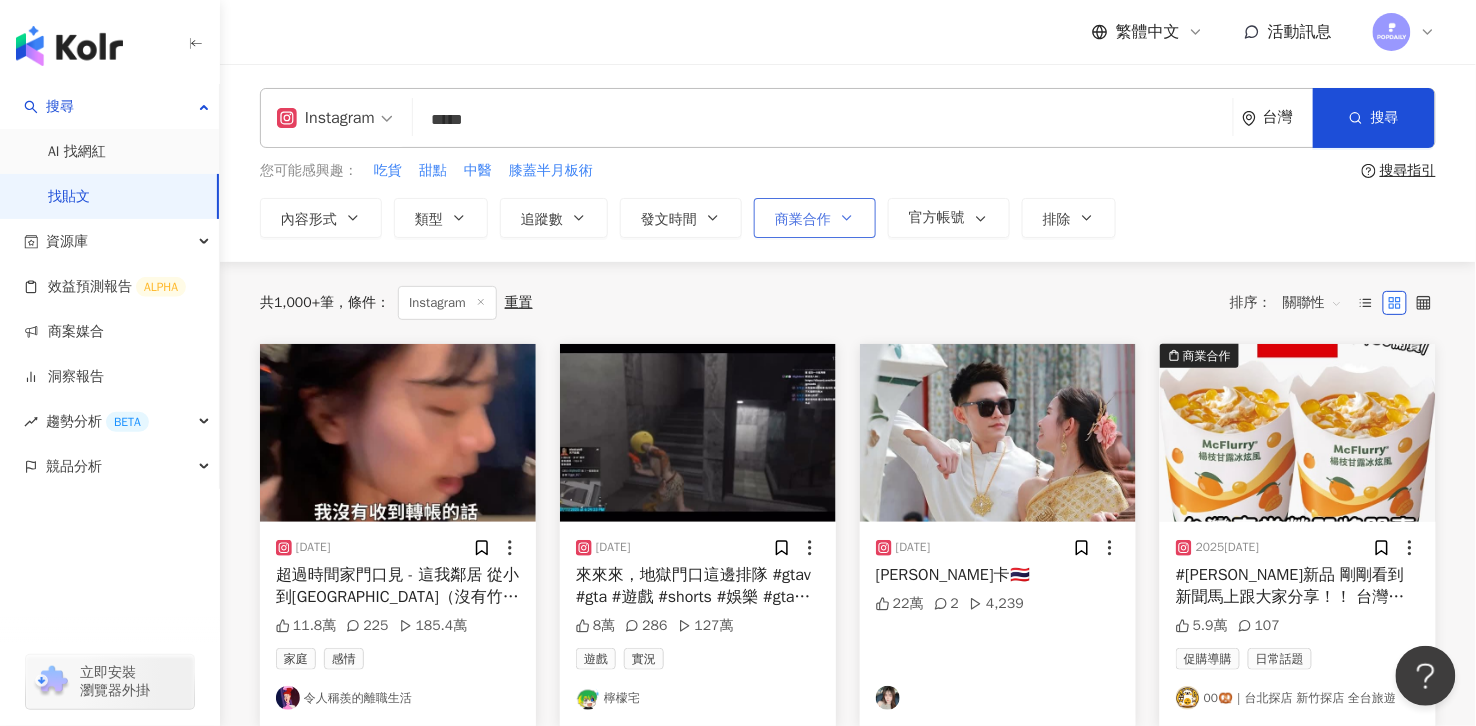 click 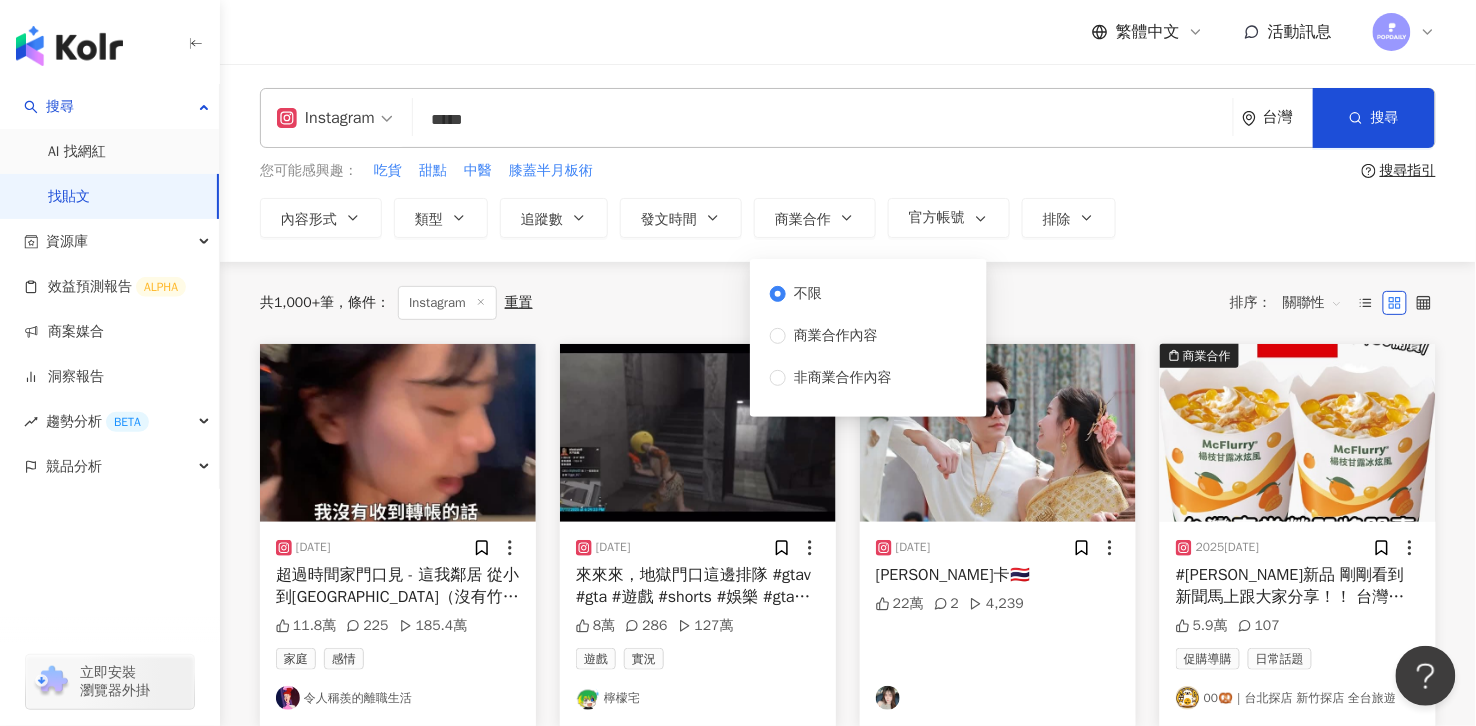 click on "您可能感興趣： 吃貨  甜點  中醫  膝蓋半月板術" at bounding box center (807, 171) 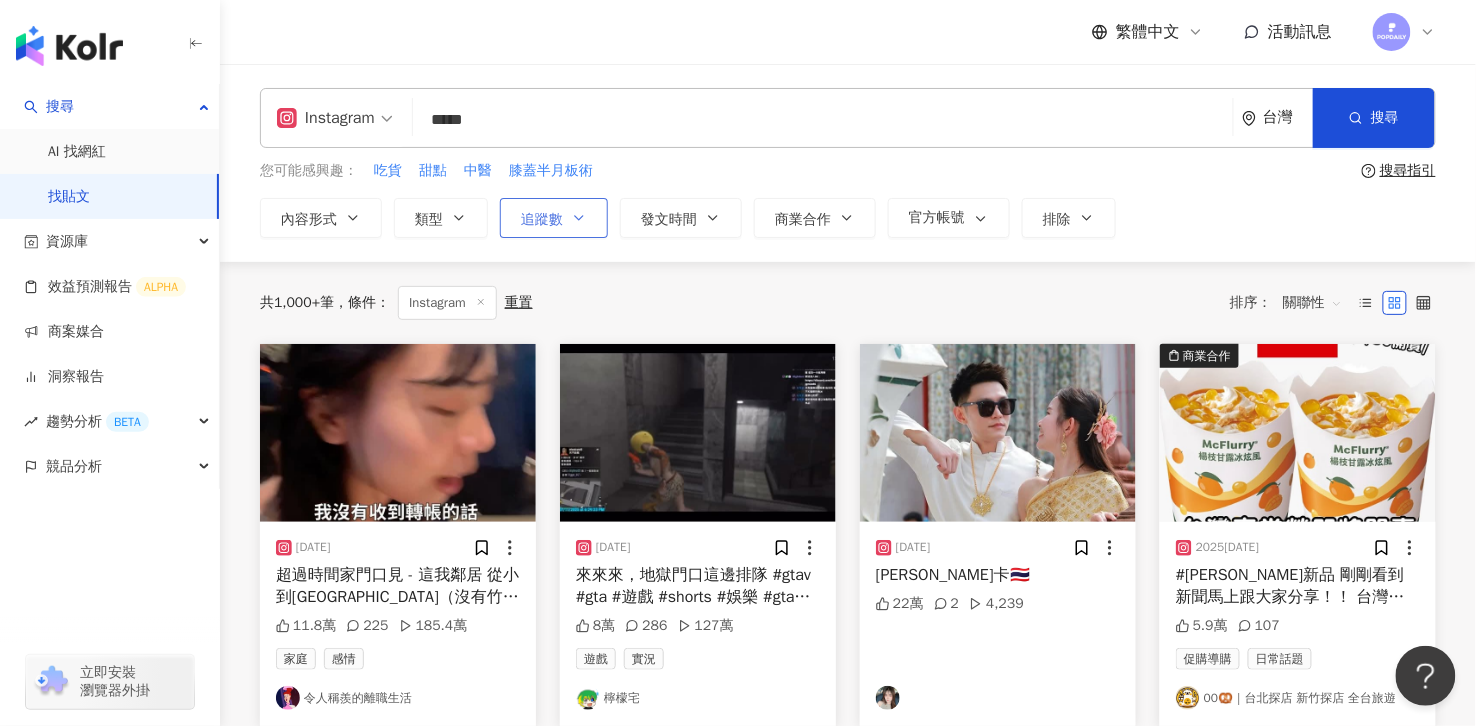 click 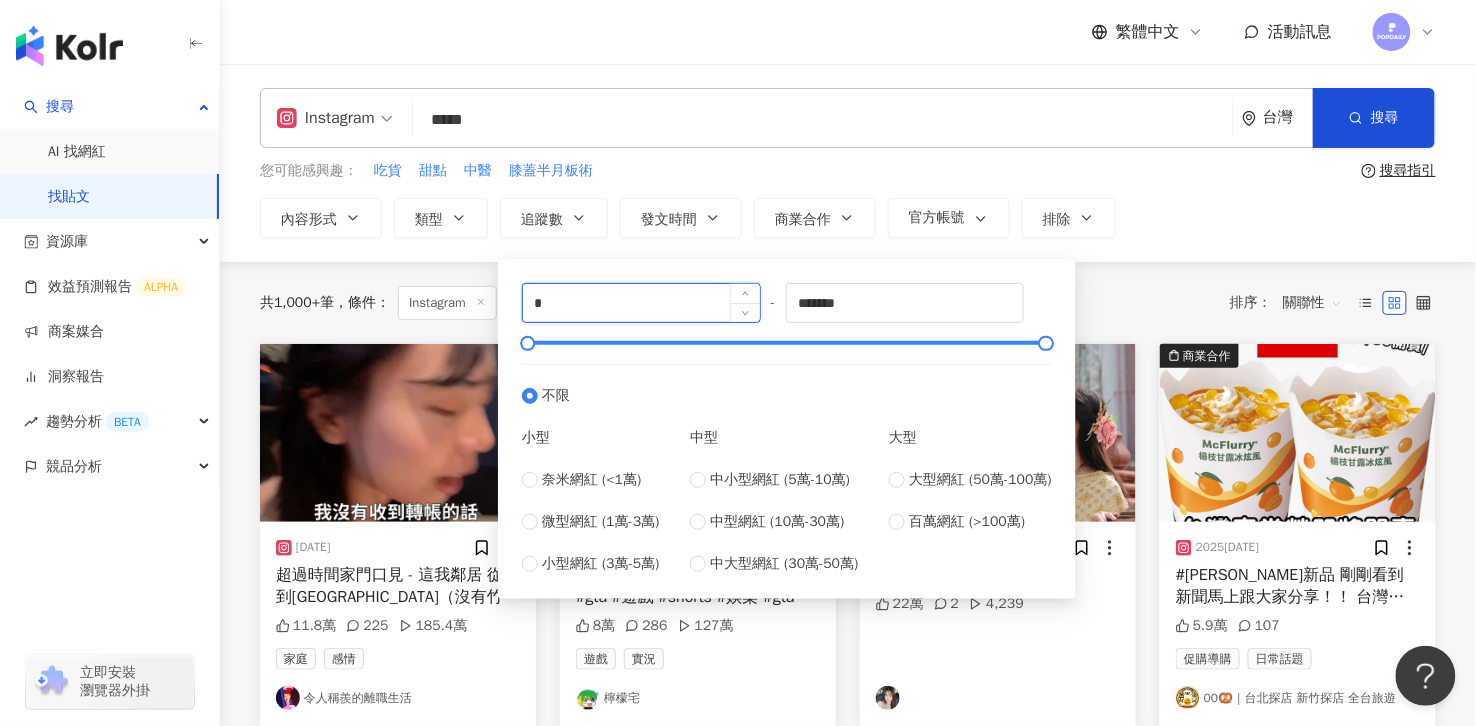 click on "*" at bounding box center [641, 303] 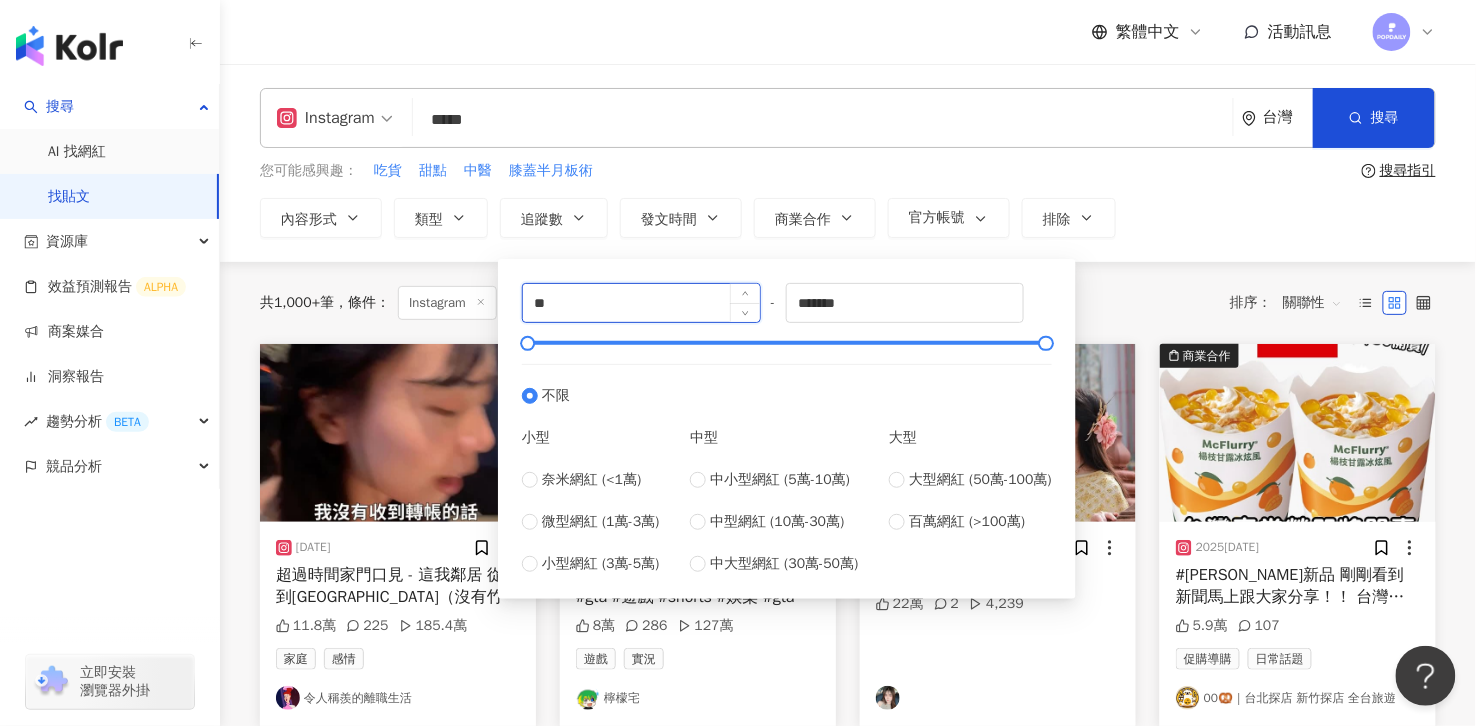 type on "*" 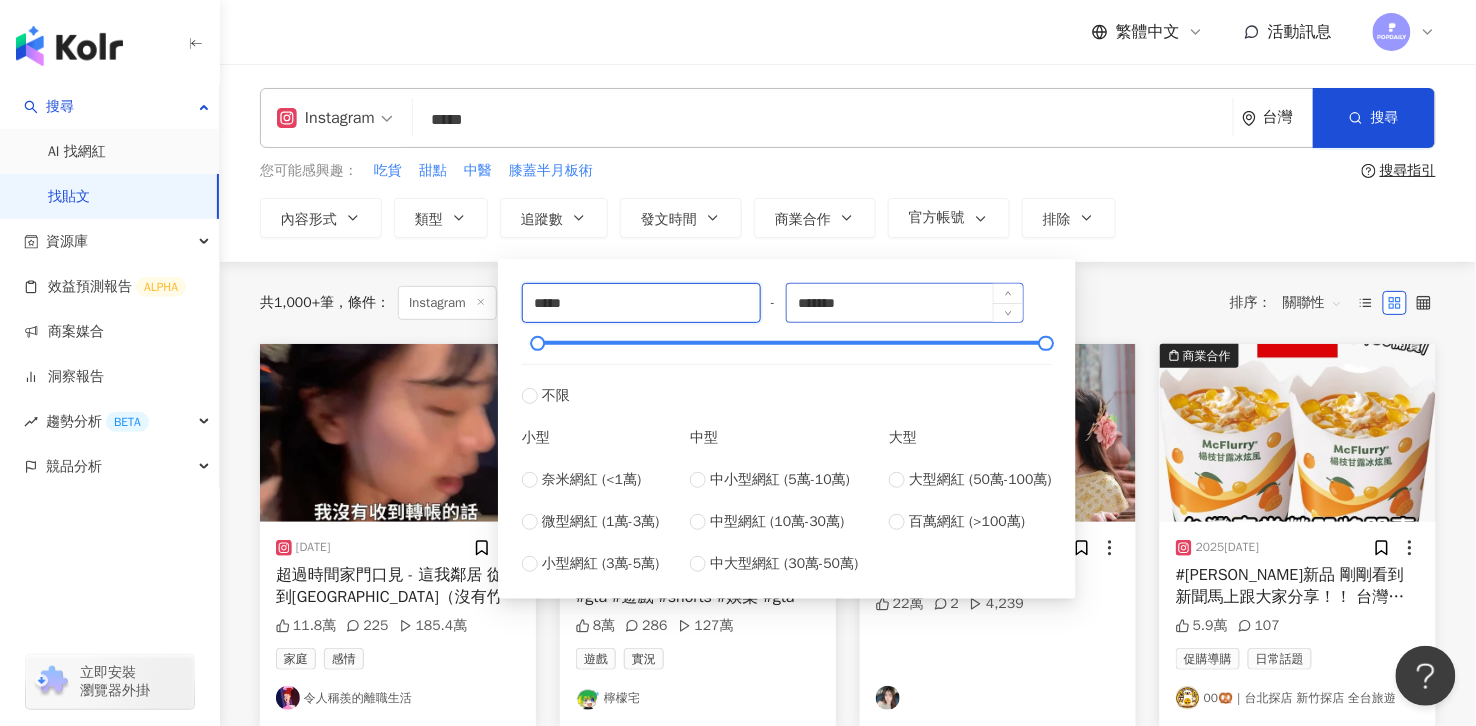 type on "*****" 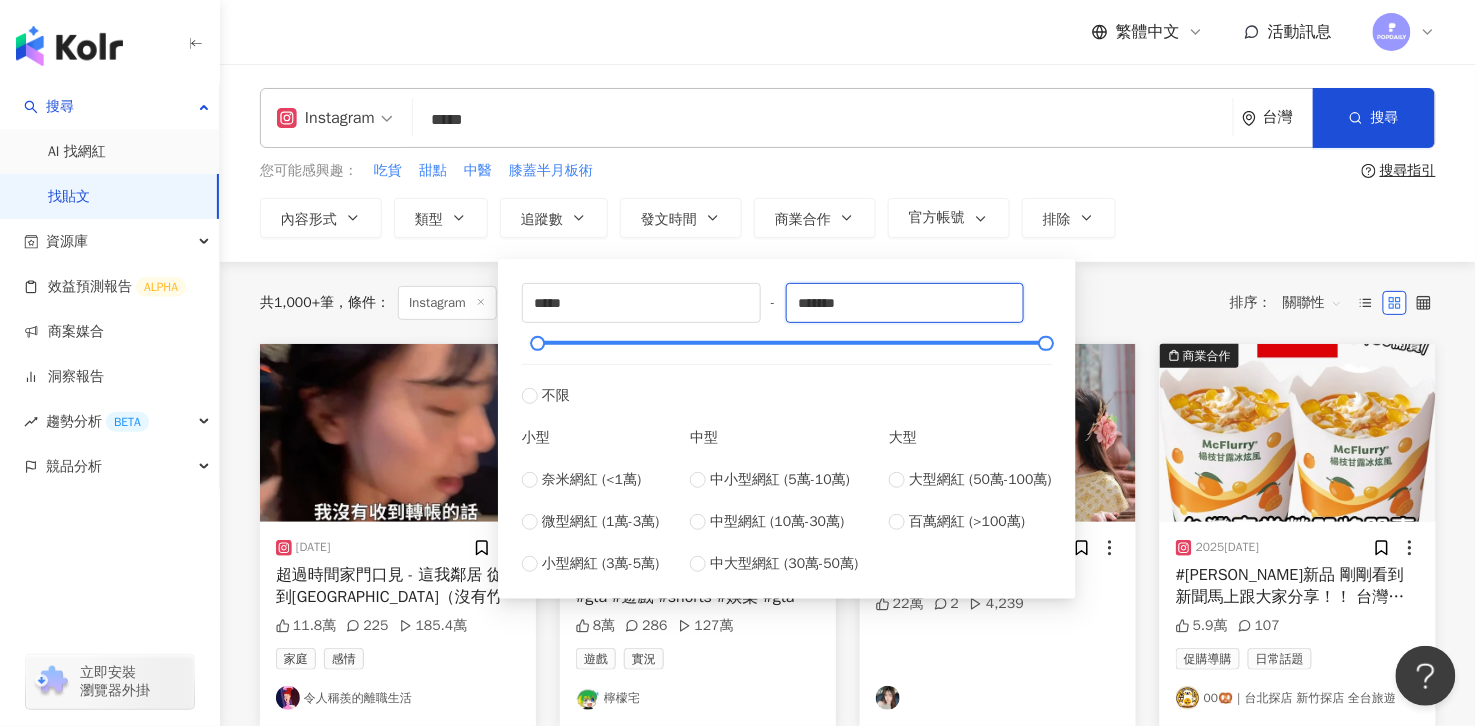 drag, startPoint x: 895, startPoint y: 302, endPoint x: 771, endPoint y: 302, distance: 124 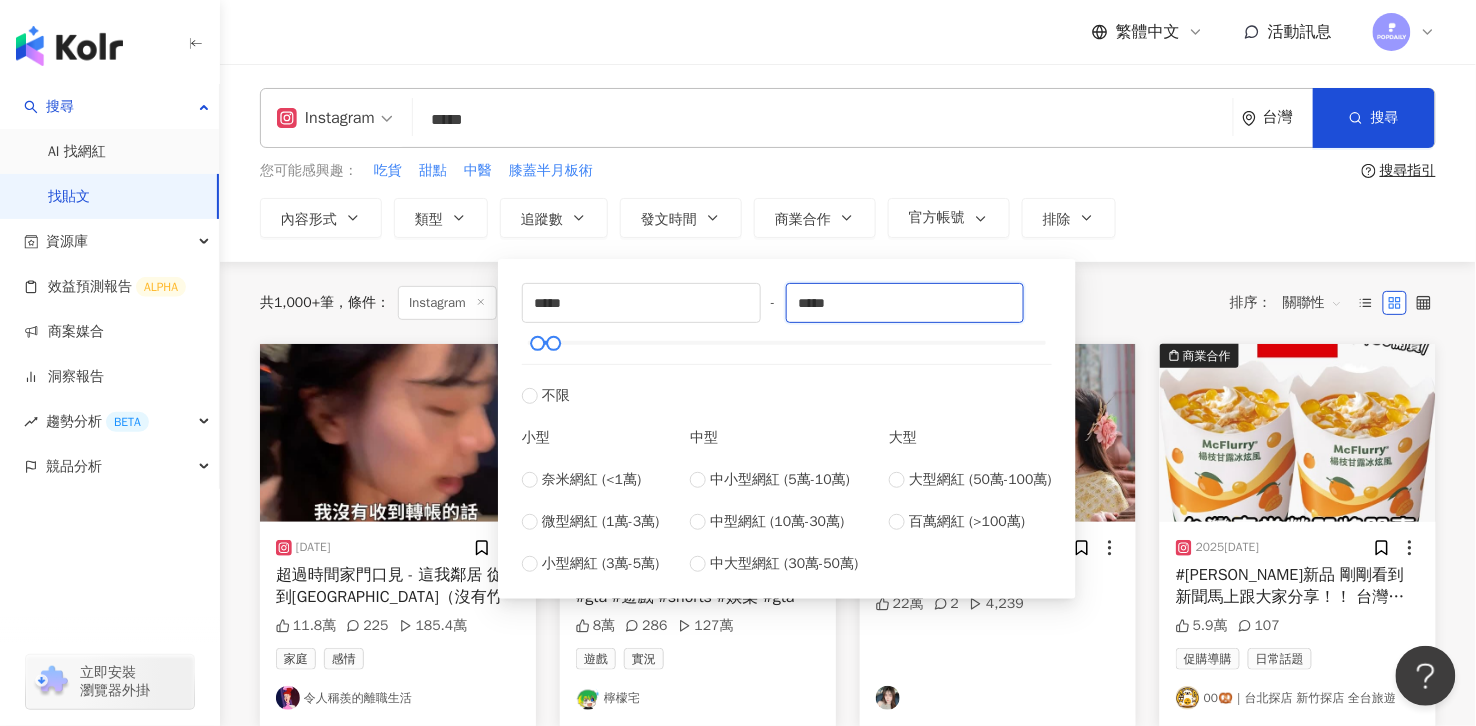 type on "*****" 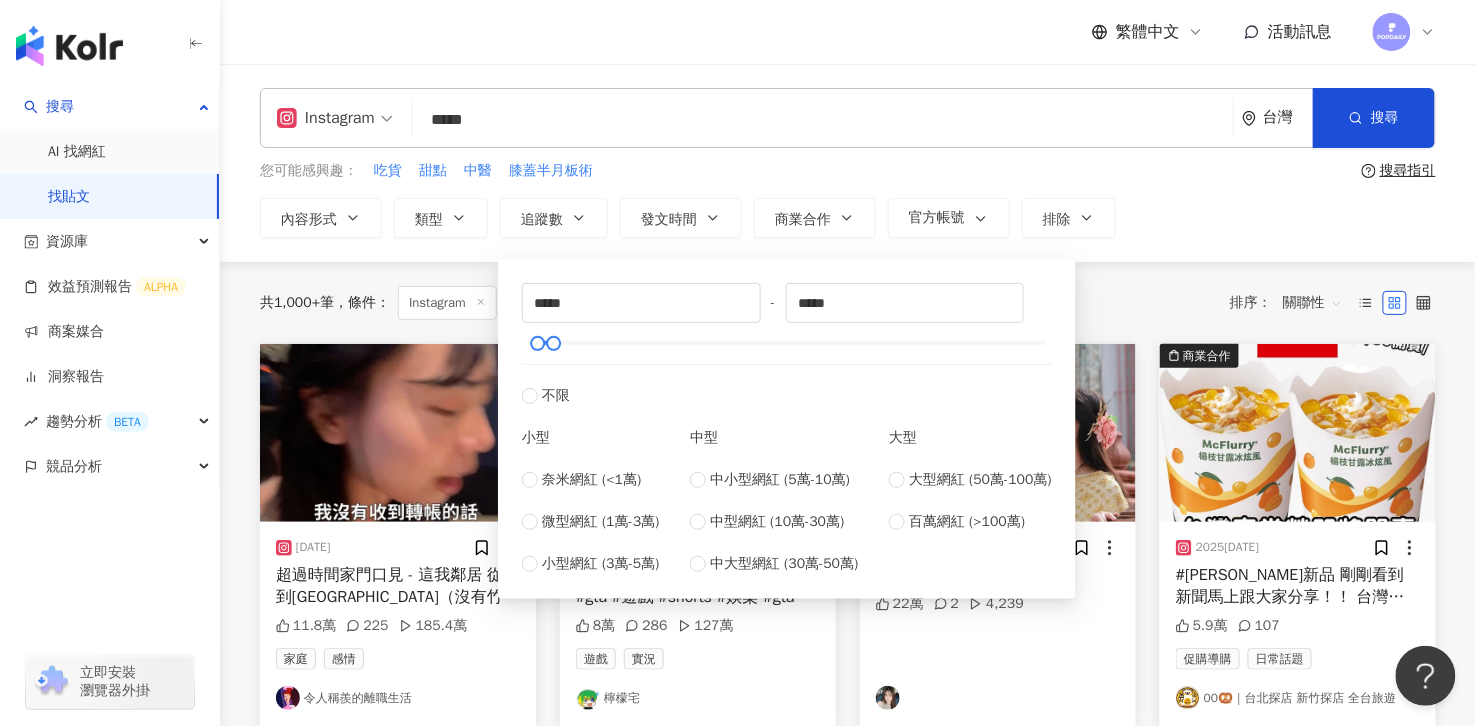 click on "您可能感興趣： 吃貨  甜點  中醫  膝蓋半月板術" at bounding box center [807, 171] 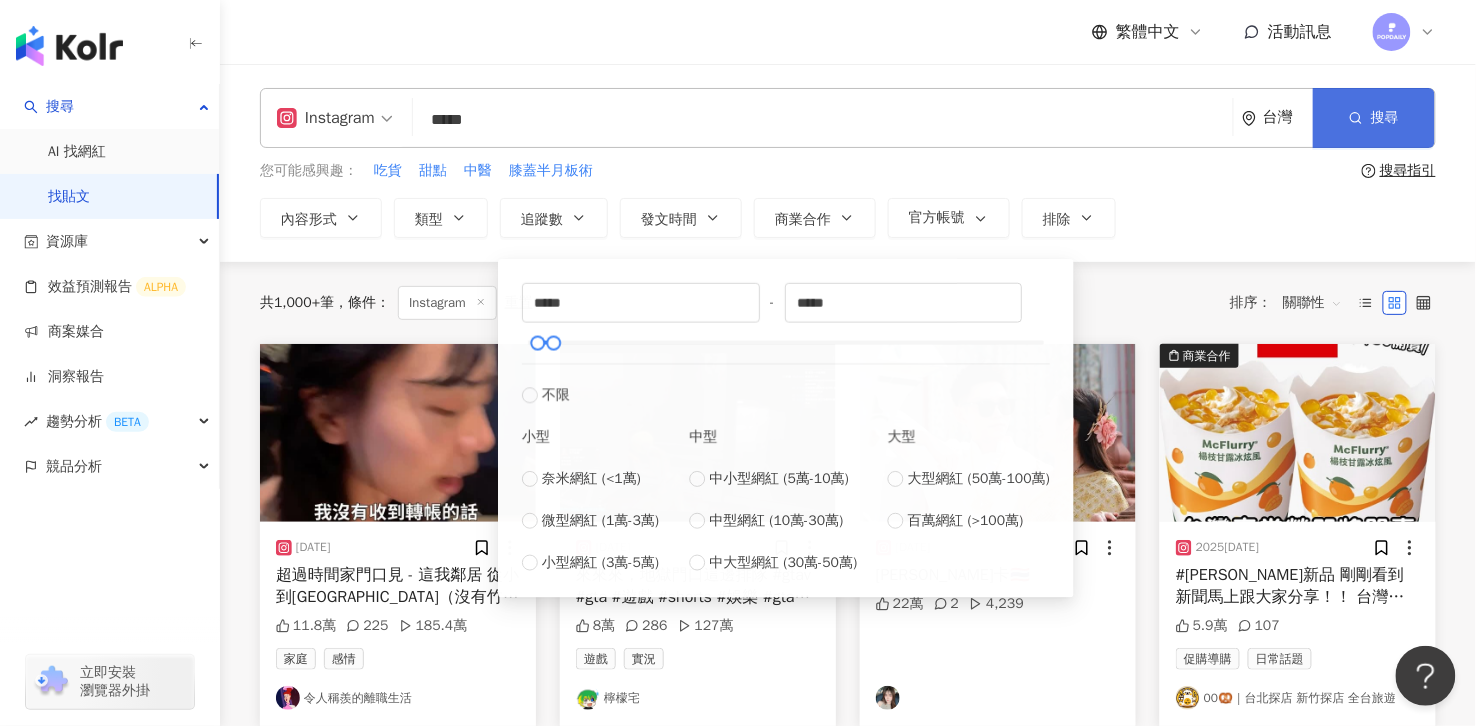 click on "搜尋" at bounding box center [1374, 118] 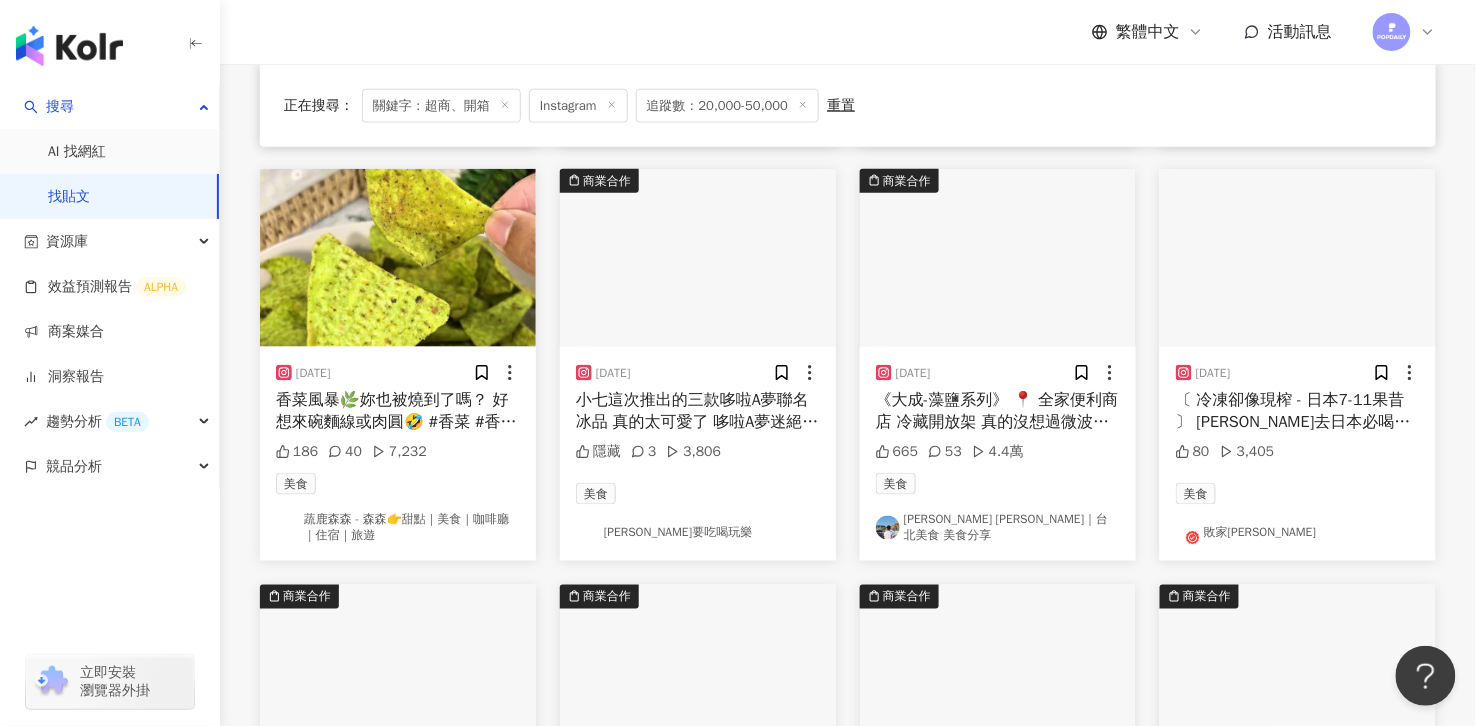 scroll, scrollTop: 578, scrollLeft: 0, axis: vertical 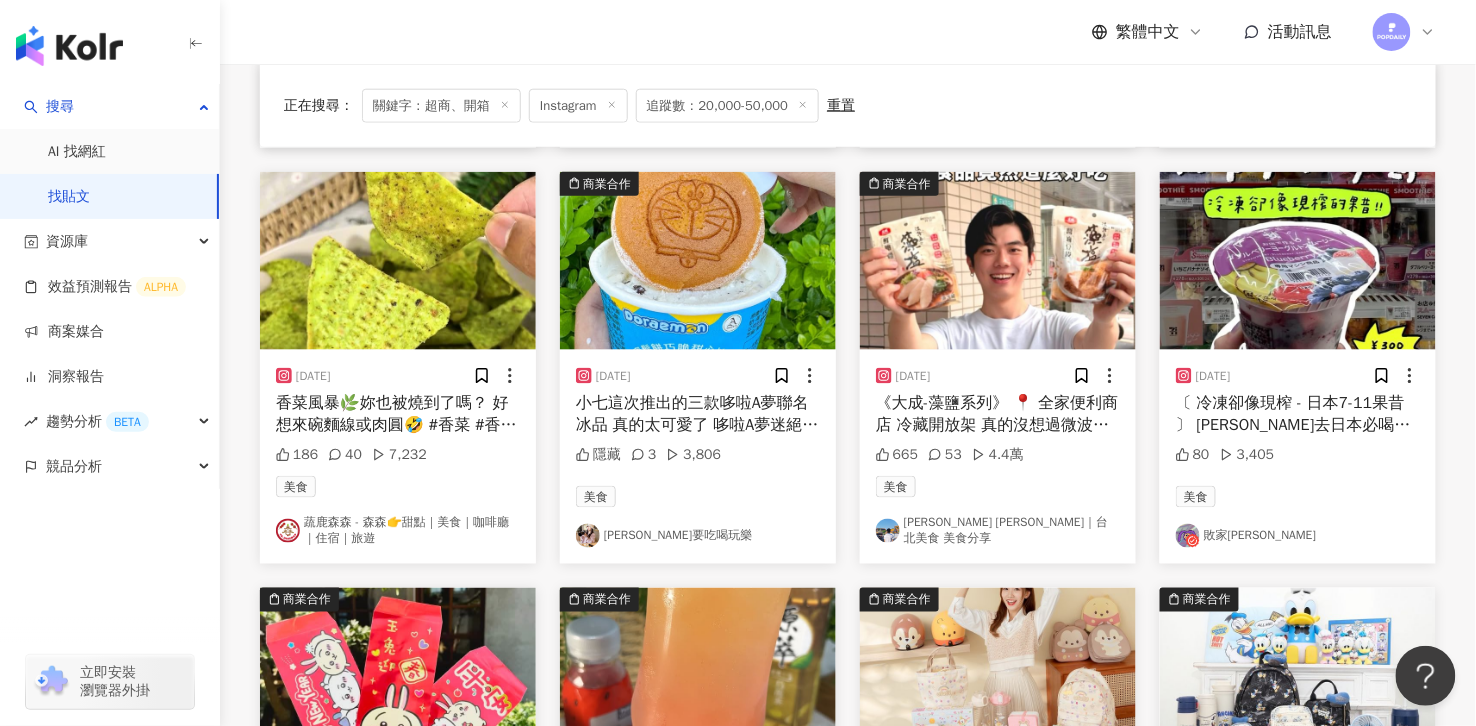 click on "[PERSON_NAME] [PERSON_NAME]｜台北美食 美食分享" at bounding box center [998, 531] 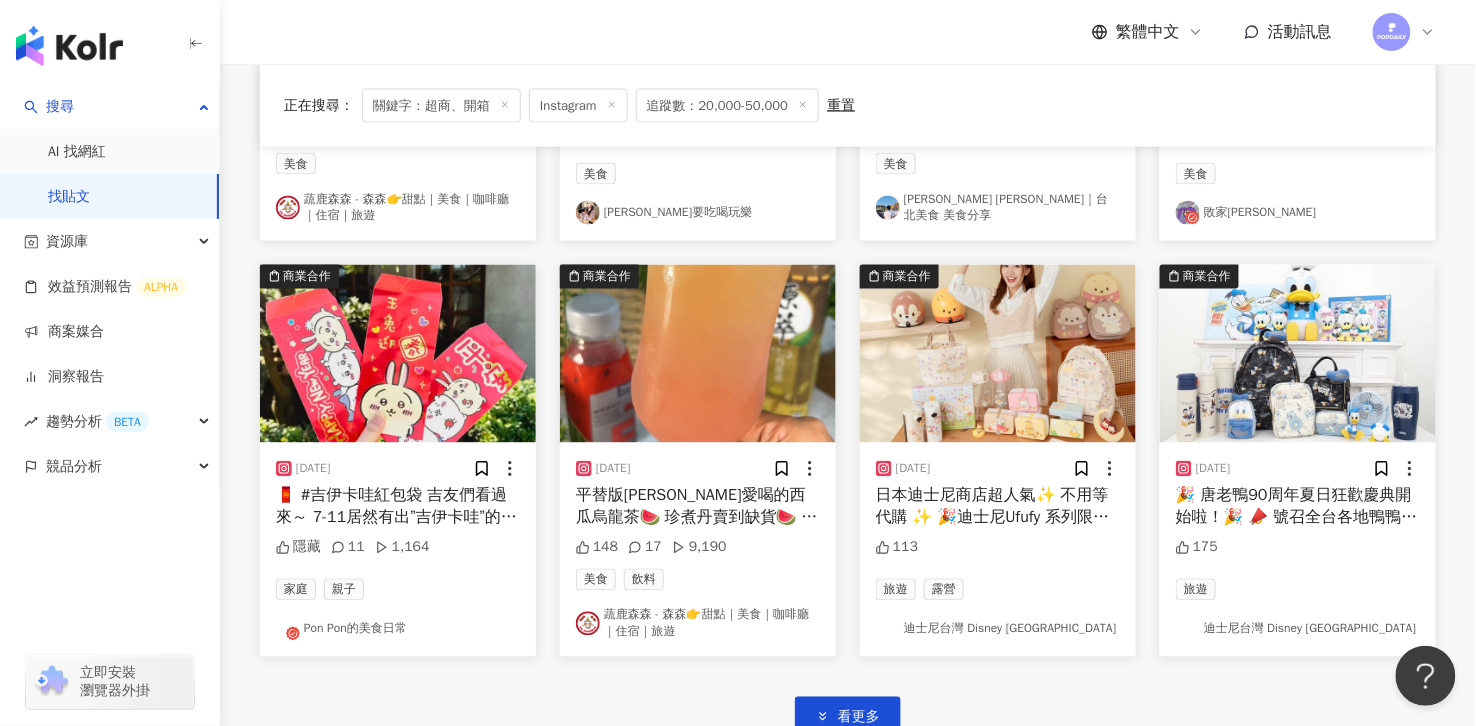 scroll, scrollTop: 1177, scrollLeft: 0, axis: vertical 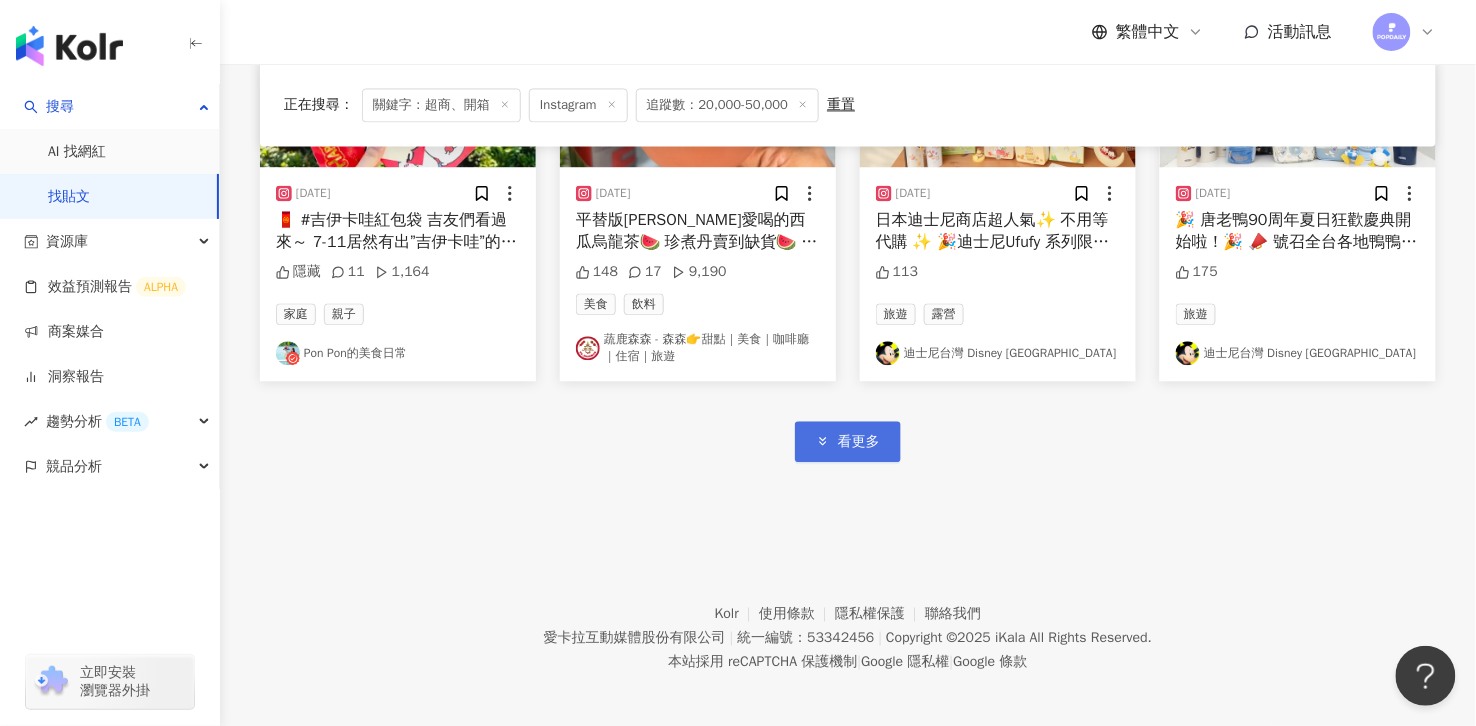 click on "看更多" at bounding box center [859, 442] 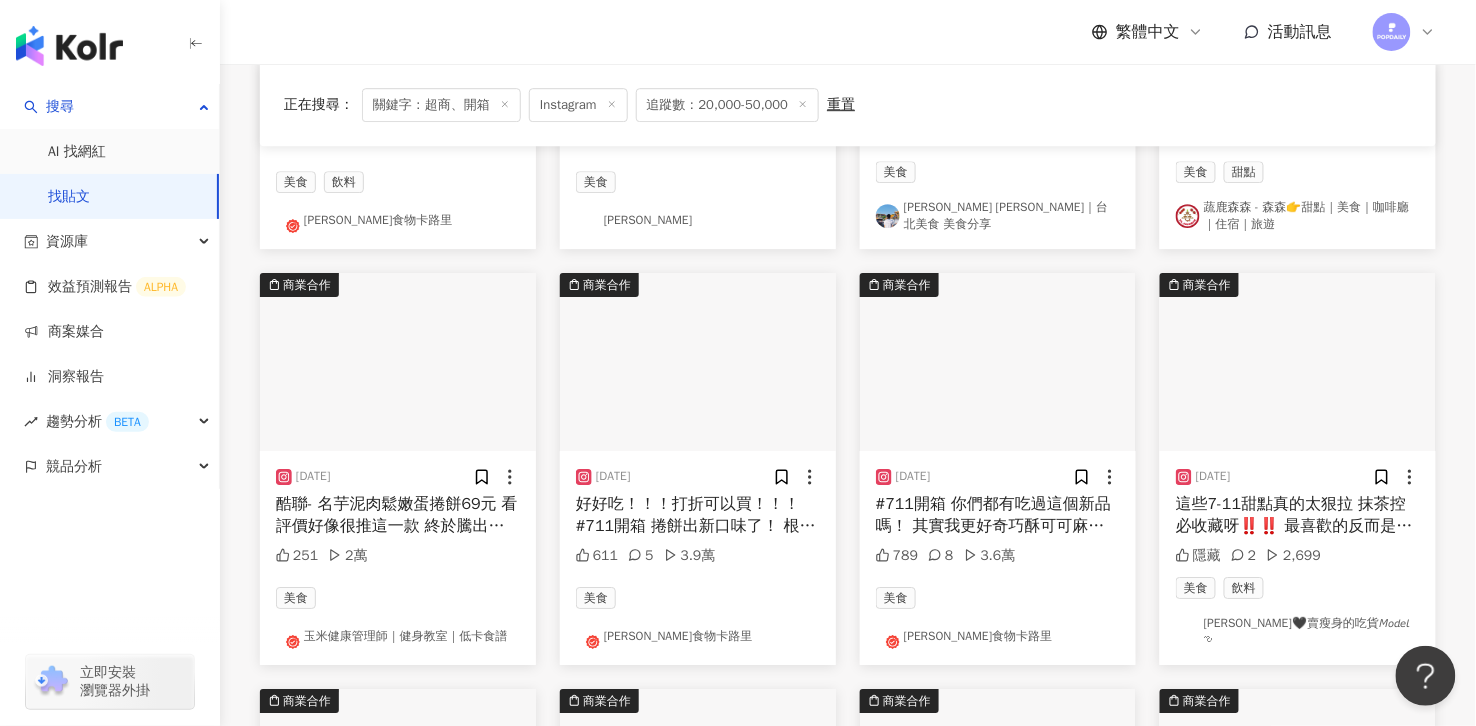 scroll, scrollTop: 1733, scrollLeft: 0, axis: vertical 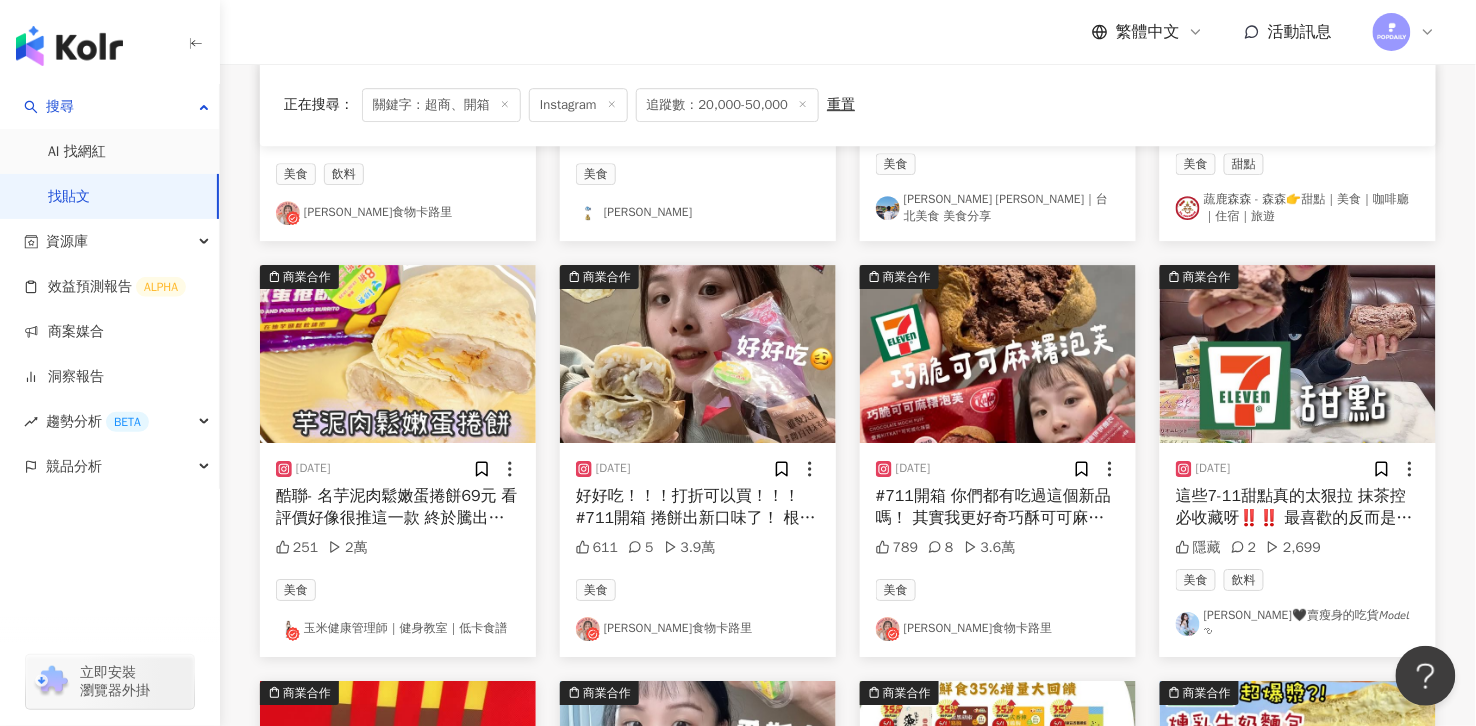 click on "好好吃！！！打折可以買！！！
#711開箱 捲餅出新口味了！
根本就是捲餅版的白醬燉飯～～～
—————— 𝐼𝑛𝑓𝑜𝑟 ——————
🛒 全台7-11商店
↾ 吃播 ⇃ #Angel吃播日常 🫦
↾ 7-11 ⇃ 🏪 #angel的小七全攻略
食評本身很主觀
好不好吃見仁見智
只是想吃不是業配
評價純屬個人心得🫡
——————𝐻𝑎𝑠ℎ𝑡𝑎𝑔𝑠 ——————
#超商新品 #超商捲餅 #吃播 #超商開箱
#711新品 #711美食 #全台美食 #超商美食 #新品上市
#桃園美食 #台北美食 #新竹美食 #台中美食
#台南美食 #高雄美食 #新北美食 #新品報報" at bounding box center [697, 664] 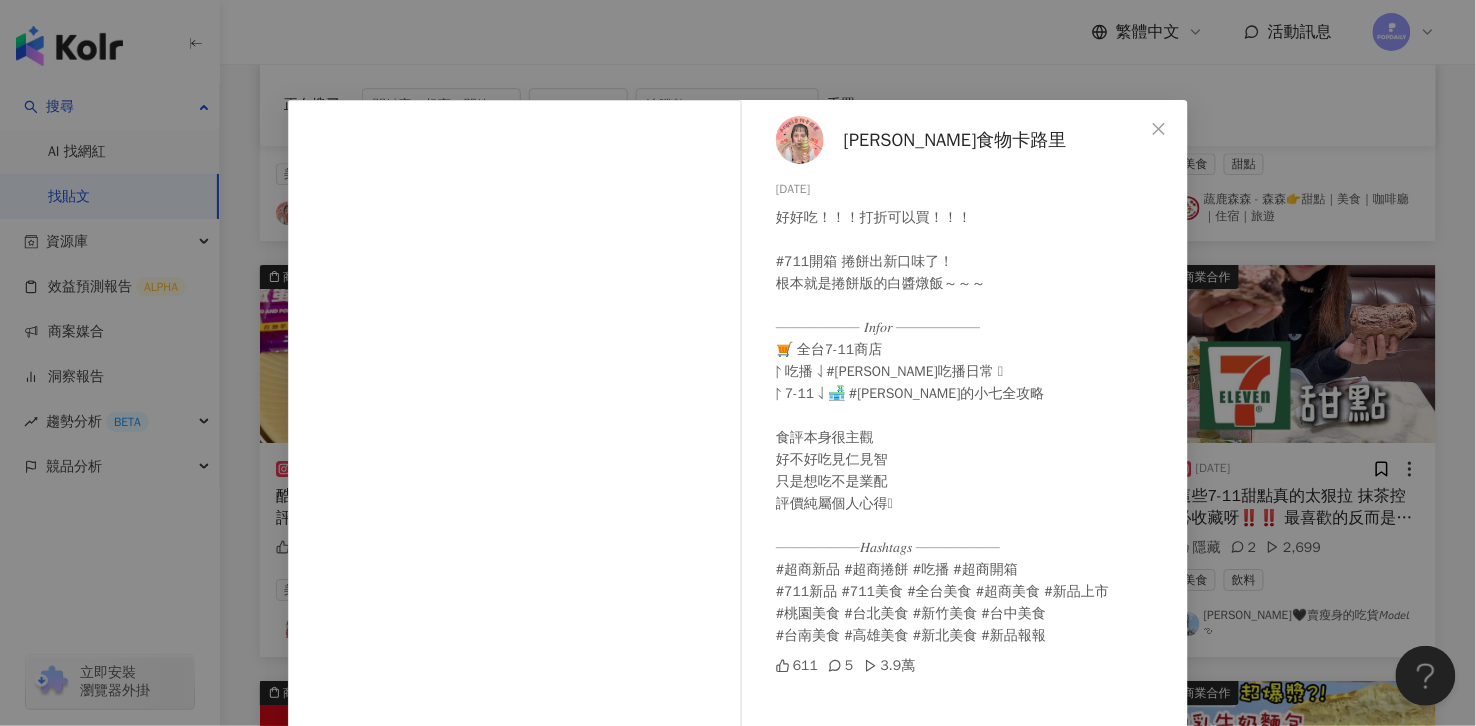 click on "𝒜𝓃𝑔𝑒𝓁食物卡路里" at bounding box center [955, 140] 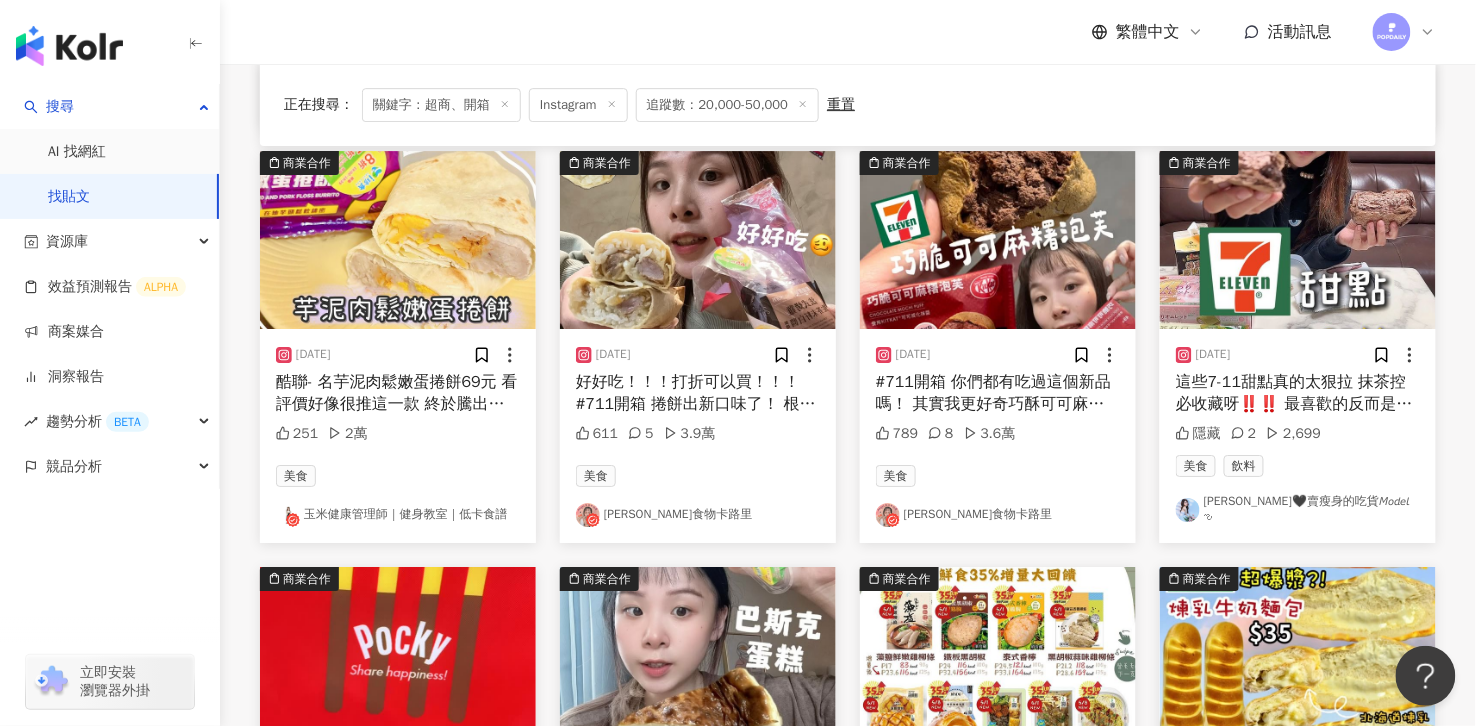 scroll, scrollTop: 1941, scrollLeft: 0, axis: vertical 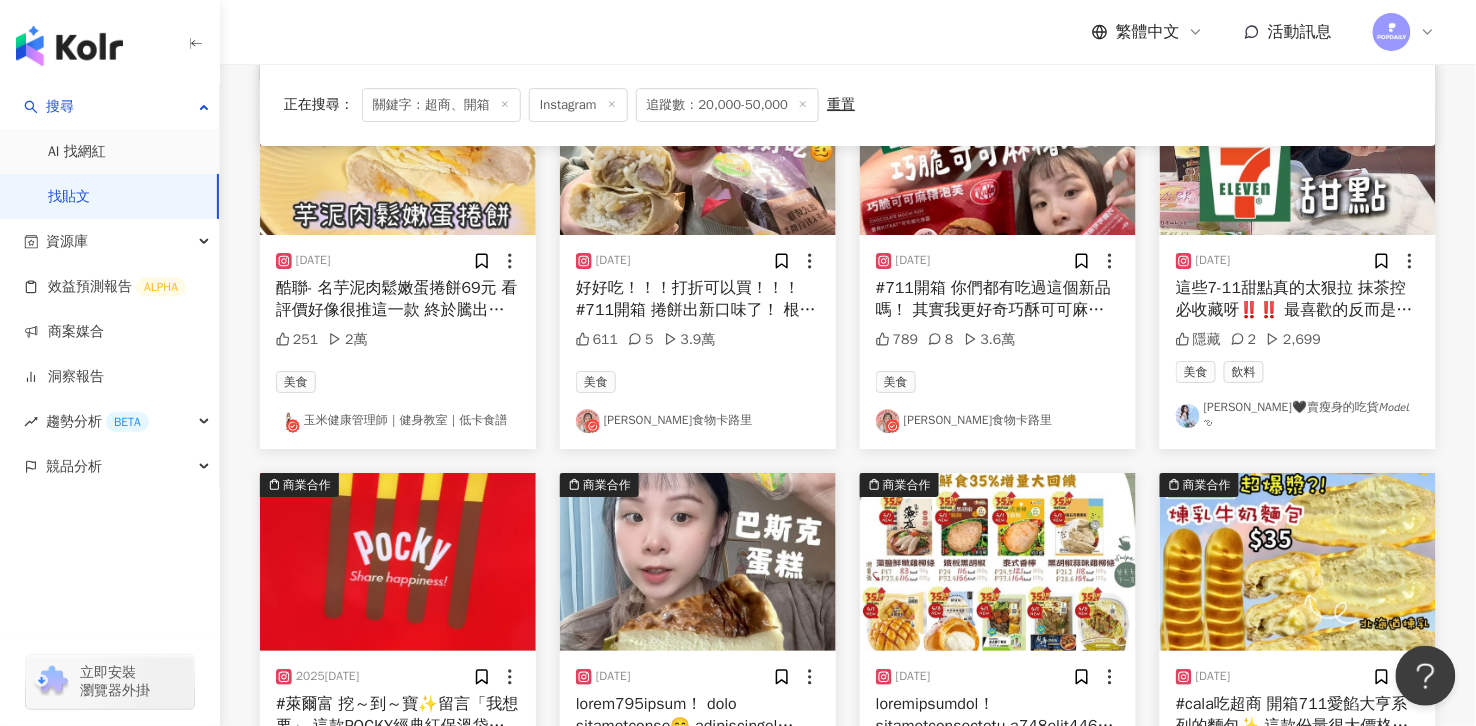 click on "張碃🖤賣瘦身的吃貨𝘔𝘰𝘥𝘦𝘭 ఌ" at bounding box center [1298, 416] 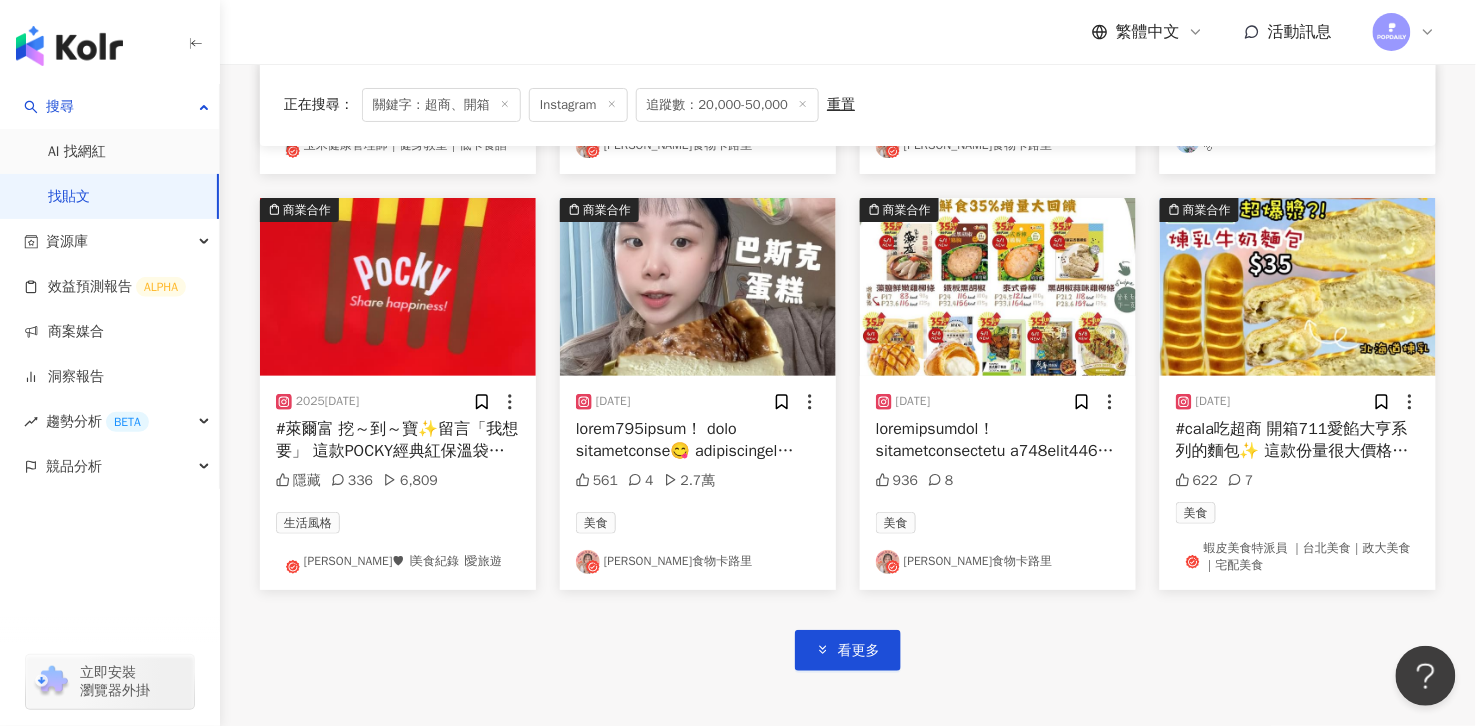 scroll, scrollTop: 2300, scrollLeft: 0, axis: vertical 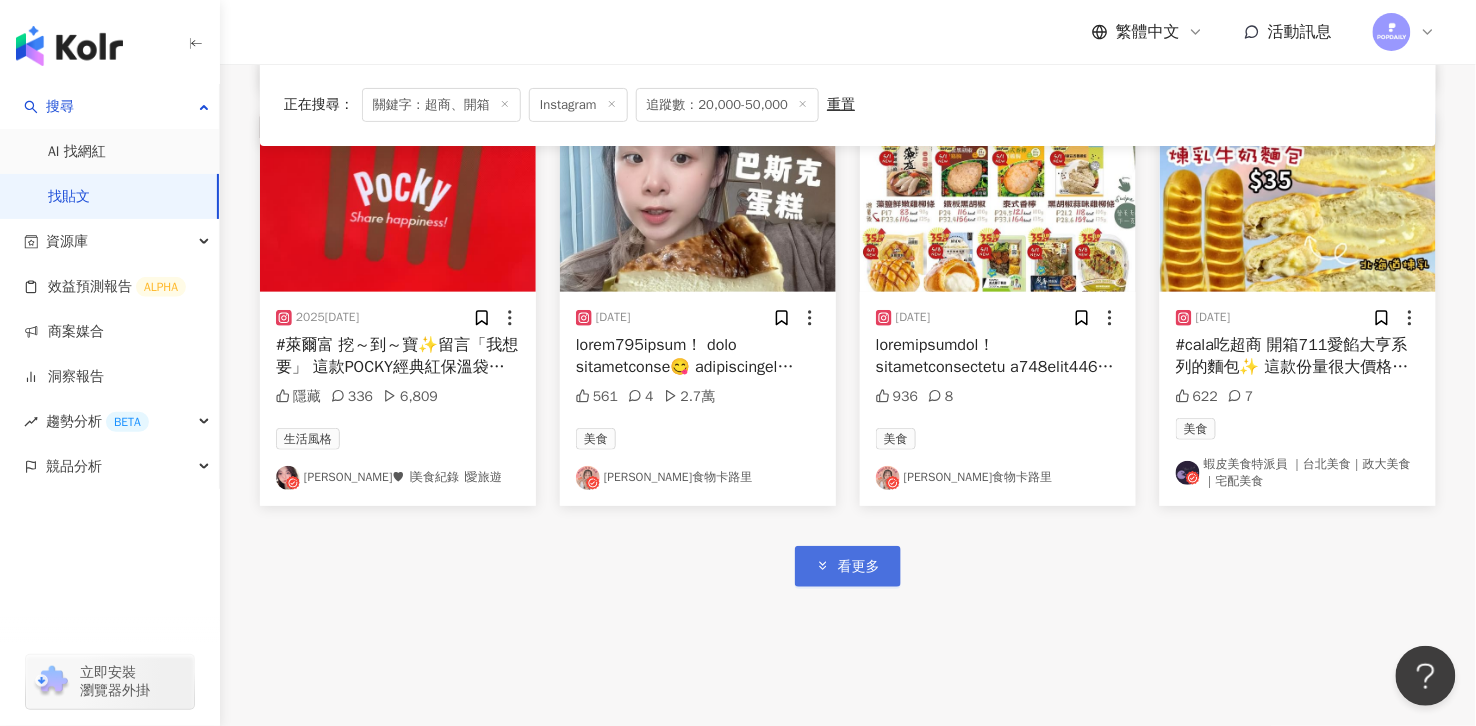 click on "看更多" at bounding box center [848, 566] 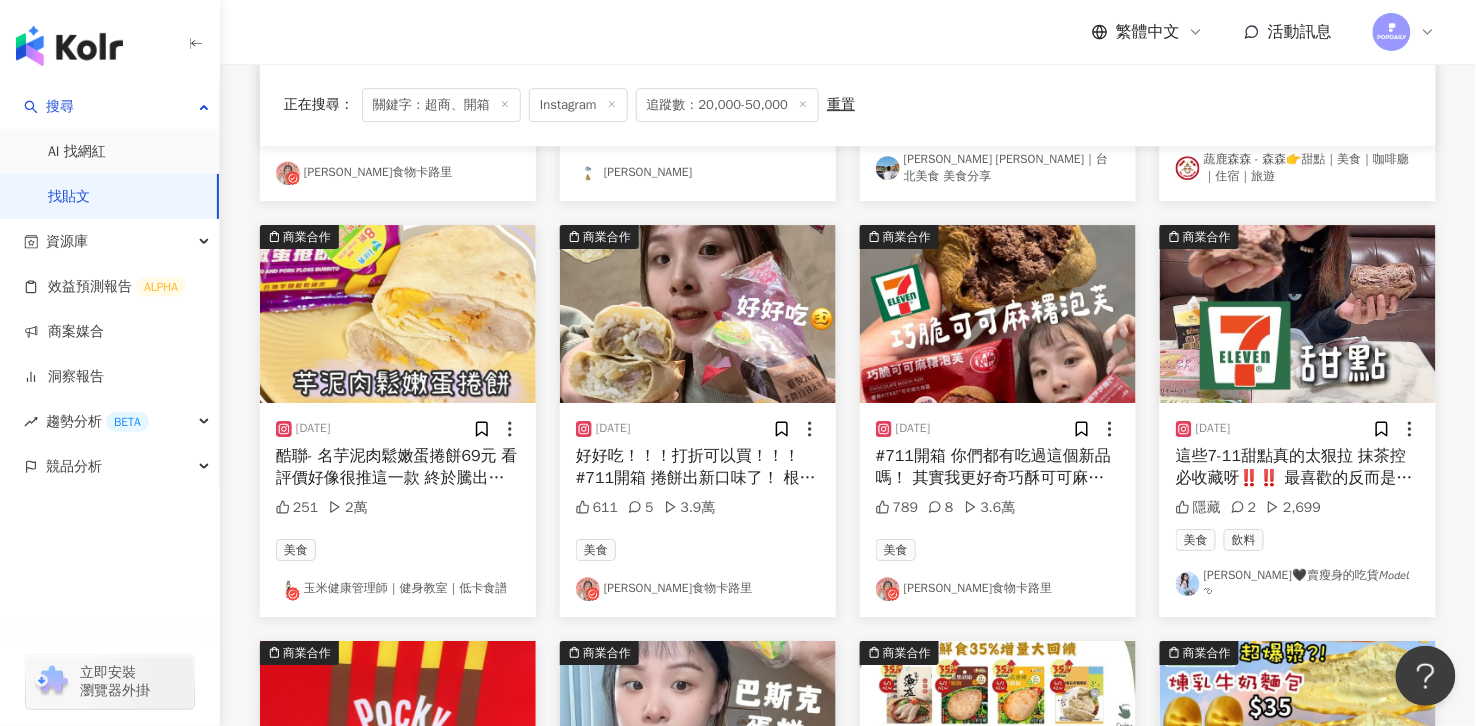 scroll, scrollTop: 1651, scrollLeft: 0, axis: vertical 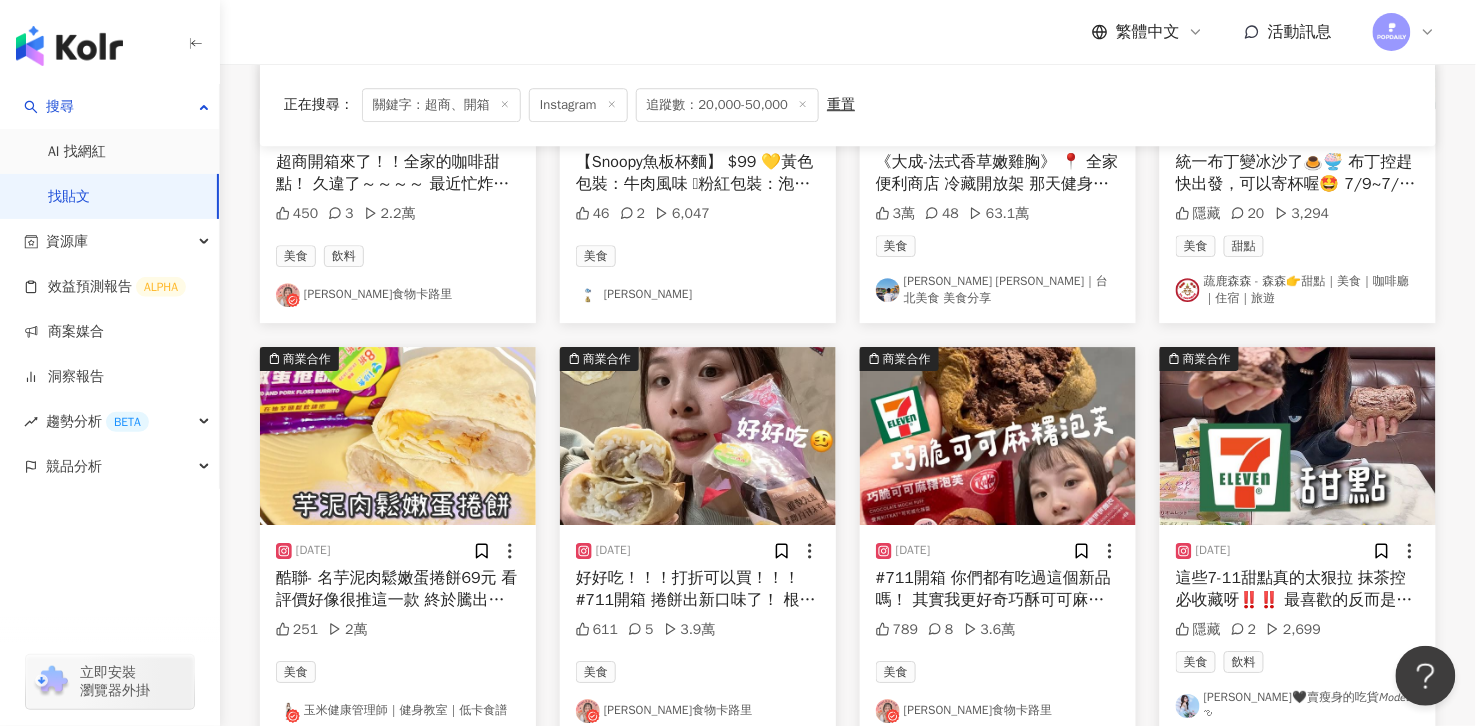 click at bounding box center (1298, 436) 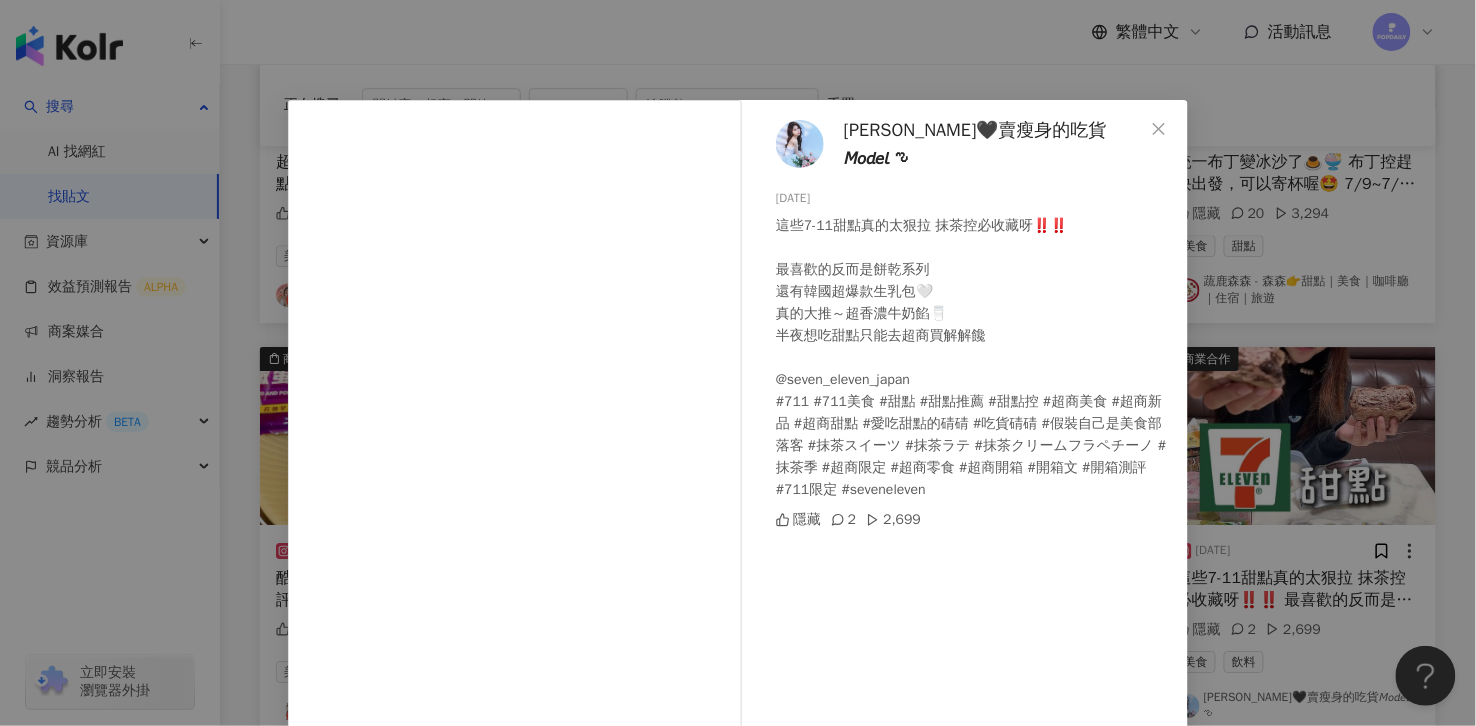 click on "張碃🖤賣瘦身的吃貨𝘔𝘰𝘥𝘦𝘭 ఌ 2024/7/6 這些7-11甜點真的太狠拉 抹茶控必收藏呀‼️‼️
最喜歡的反而是餅乾系列
還有韓國超爆款生乳包🤍
真的大推～超香濃牛奶餡🥛
半夜想吃甜點只能去超商買解解饞
@seven_eleven_japan
#711 #711美食 #甜點 #甜點推薦 #甜點控 #超商美食 #超商新品 #超商甜點 #愛吃甜點的碃碃 #吃貨碃碃 #假裝自己是美食部落客 #抹茶スイーツ #抹茶ラテ #抹茶クリームフラペチーノ #抹茶季 #超商限定 #超商零食 #超商開箱 #開箱文 #開箱測評 #711限定 #seveneleven 隱藏 2 2,699 查看原始貼文" at bounding box center [738, 363] 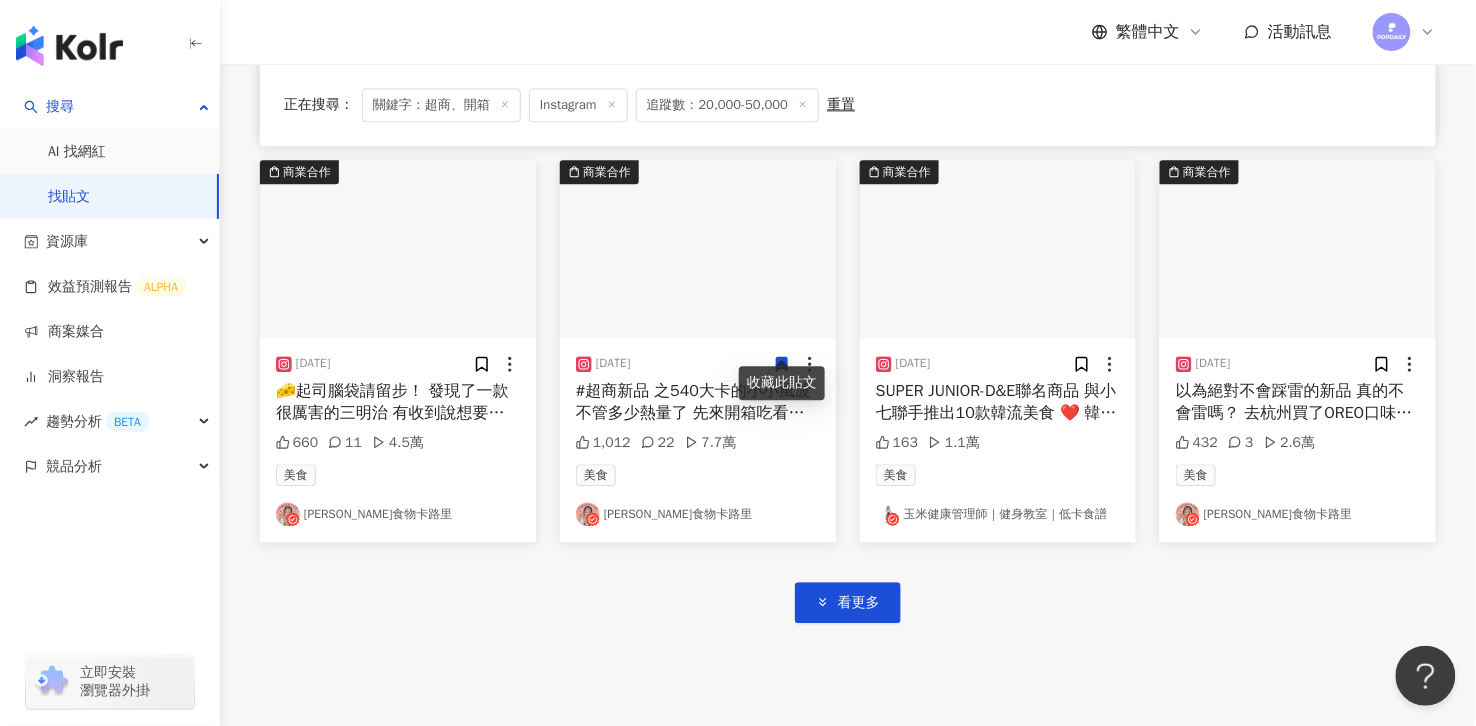 scroll, scrollTop: 3557, scrollLeft: 0, axis: vertical 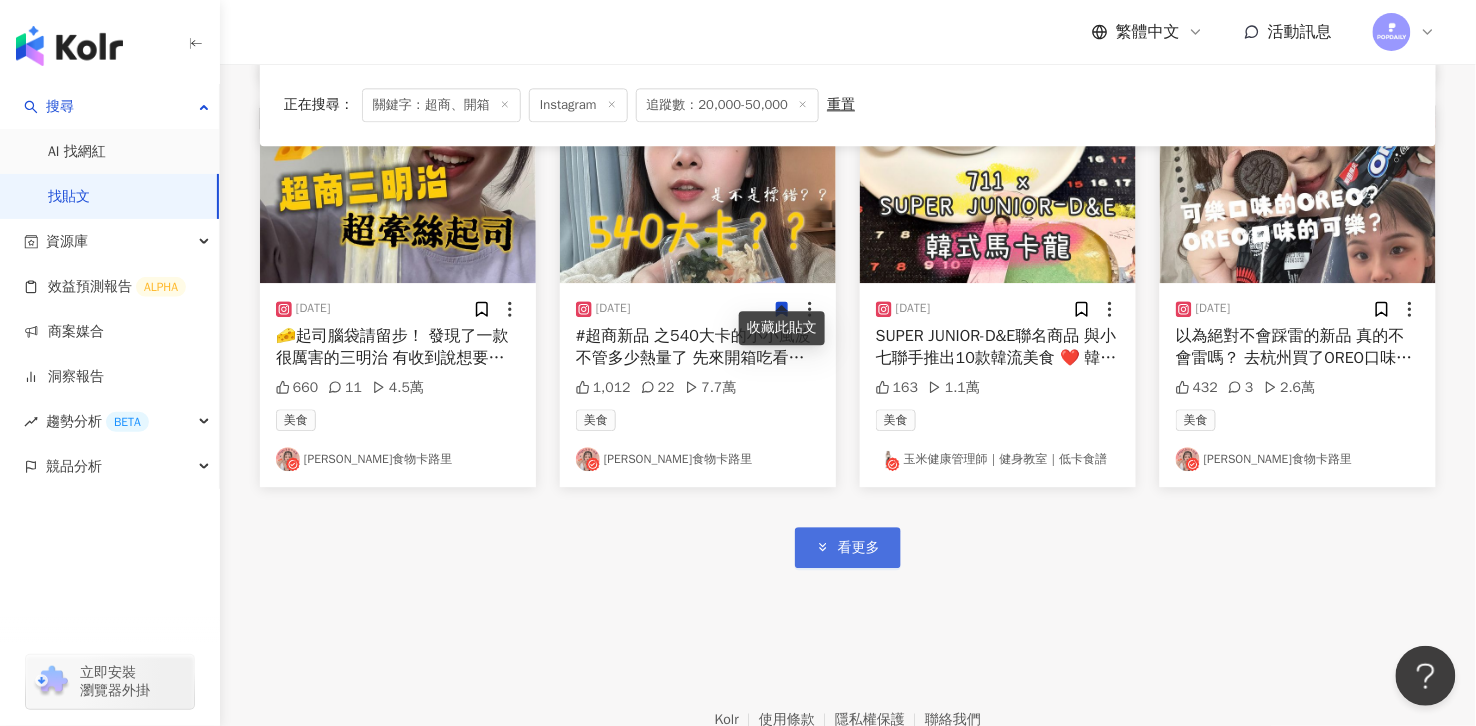 click on "看更多" at bounding box center (859, 548) 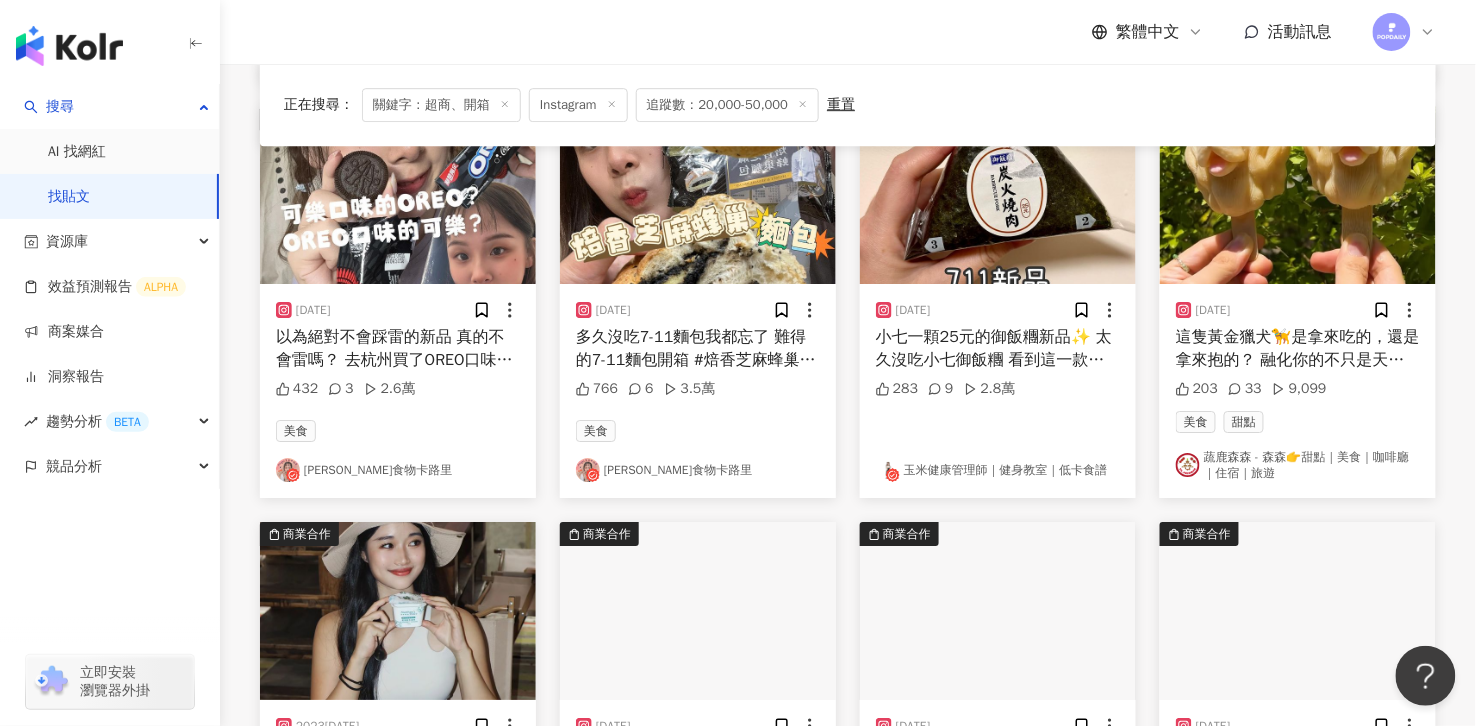 scroll, scrollTop: 4323, scrollLeft: 0, axis: vertical 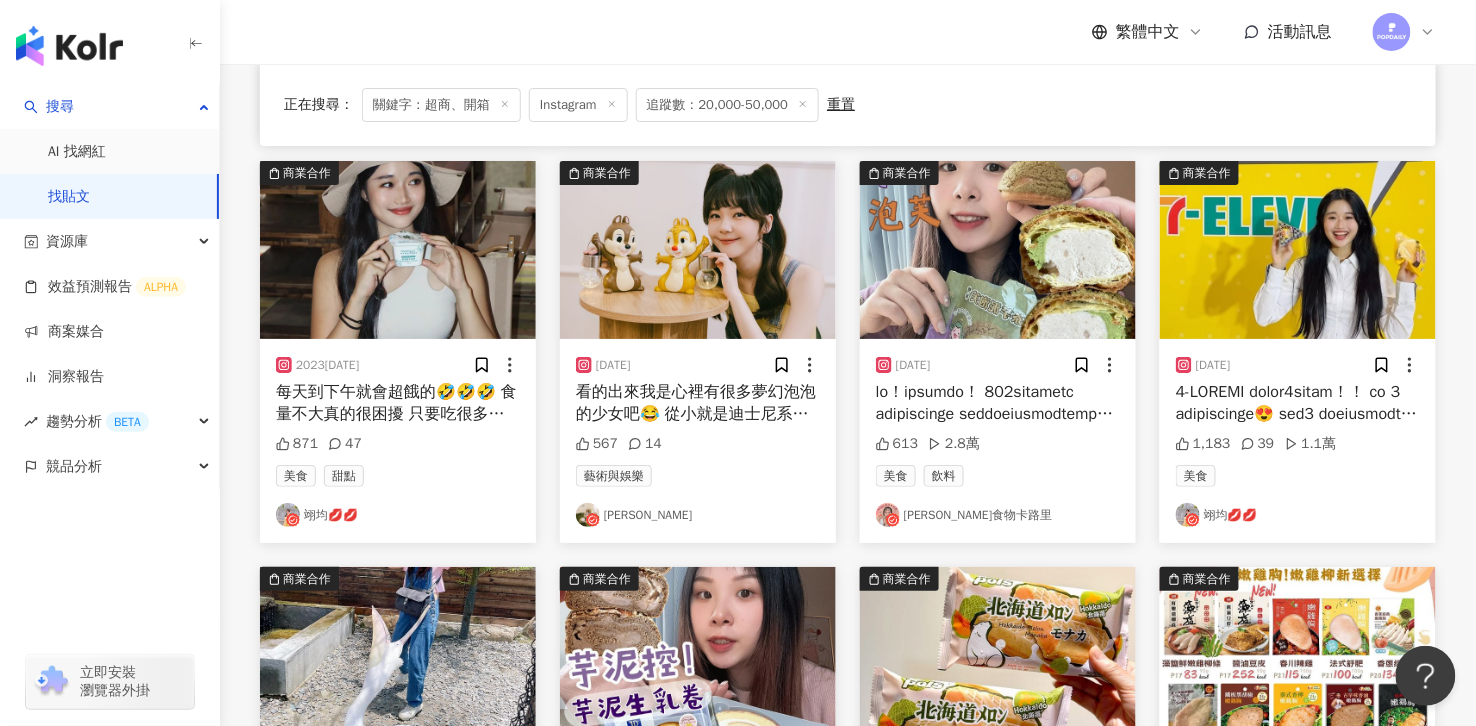 click on "看的出來我是心裡有很多夢幻泡泡的少女吧😂 從小就是迪士尼系列 @disneystyle.tw 的超級愛好者的我 尤其是從高中時期養了寵物鼠後 就收藏超多奇奇蒂蒂 聰明的奇奇跟小ㄎㄧㄤ弟蒂蒂湊在一起欺負唐老鴨的樣子真的超級無敵霹靂可愛
這次7-11 @7eleventw 的集點 直接滿足我的少女夢想 躺在絲滑的奇奇蒂蒂床組抱著牠們睡覺 真的太幸福惹～～～～
偷偷跟你們說 6/5 下午3點開始在7-ELEVEN門市快閃購 🤩不限消費金額 就可以加購唷 活動只到6/16 各位奇奇蒂蒂粉們千萬不要錯過
如果真的來不及 7-11的老朋友們 也可以在6/17-6/25 用open point app集點 集滿6點 即可加購👍🏻
話不多說 得來研究ㄧ下7-11美食了！ 開始為集點做準備
#7ELEVEN #迪士尼 #Disney #超商開箱 #奇奇蒂蒂 #chip‘ndale" at bounding box center (698, 403) 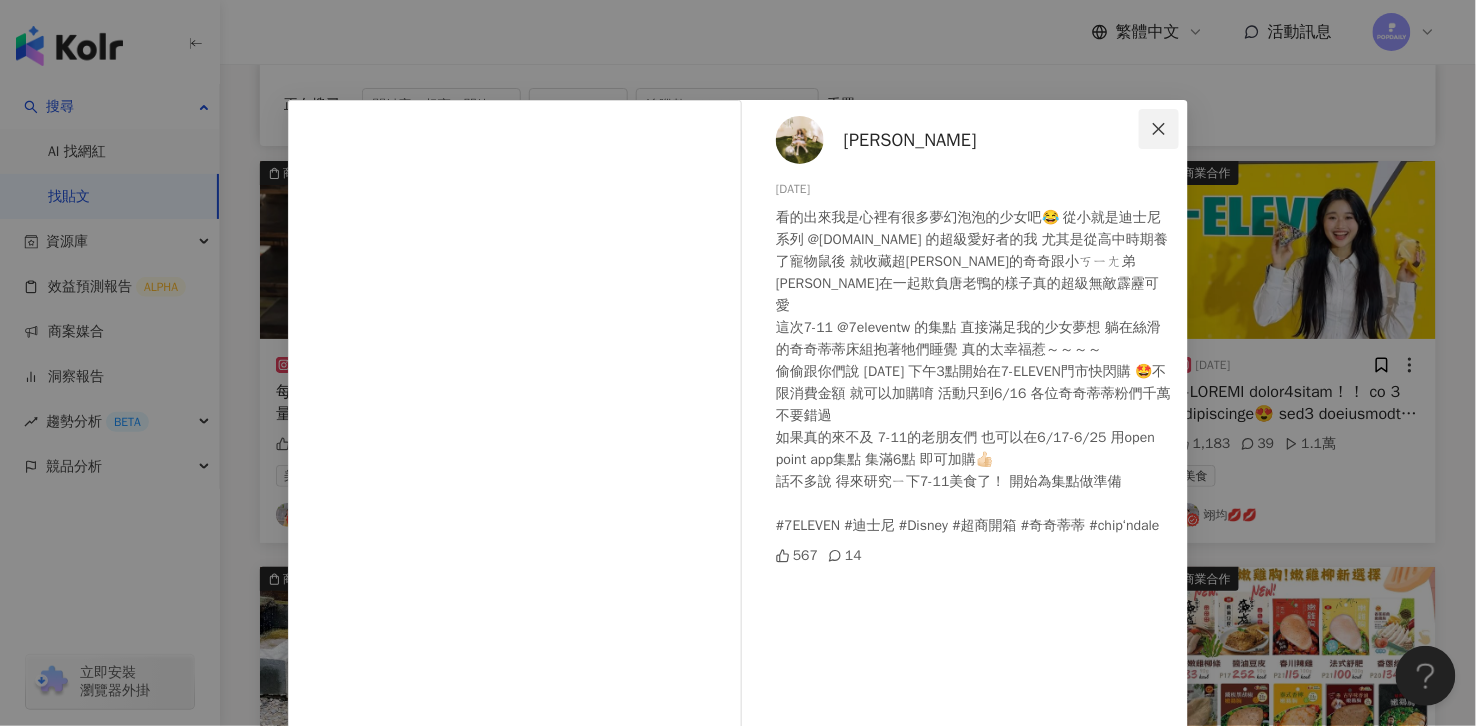 click 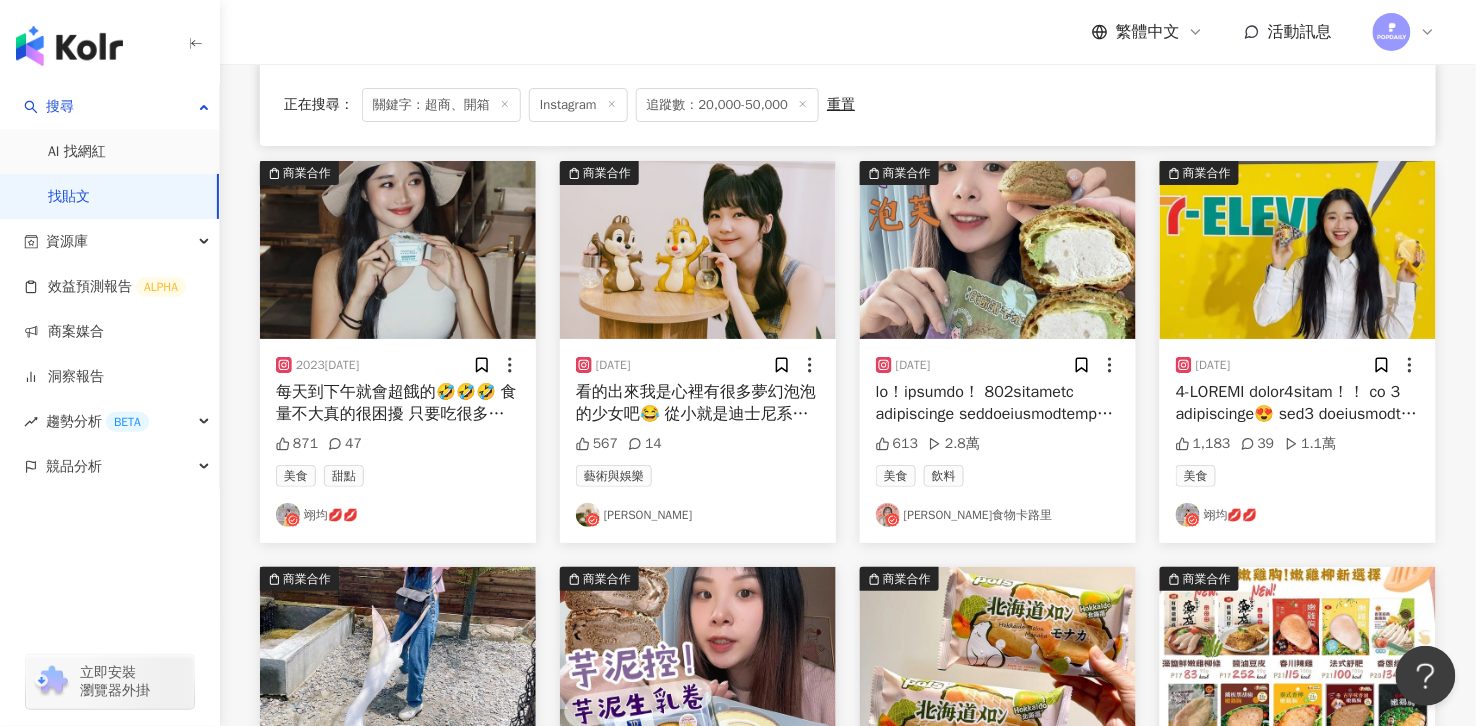 scroll, scrollTop: 4747, scrollLeft: 0, axis: vertical 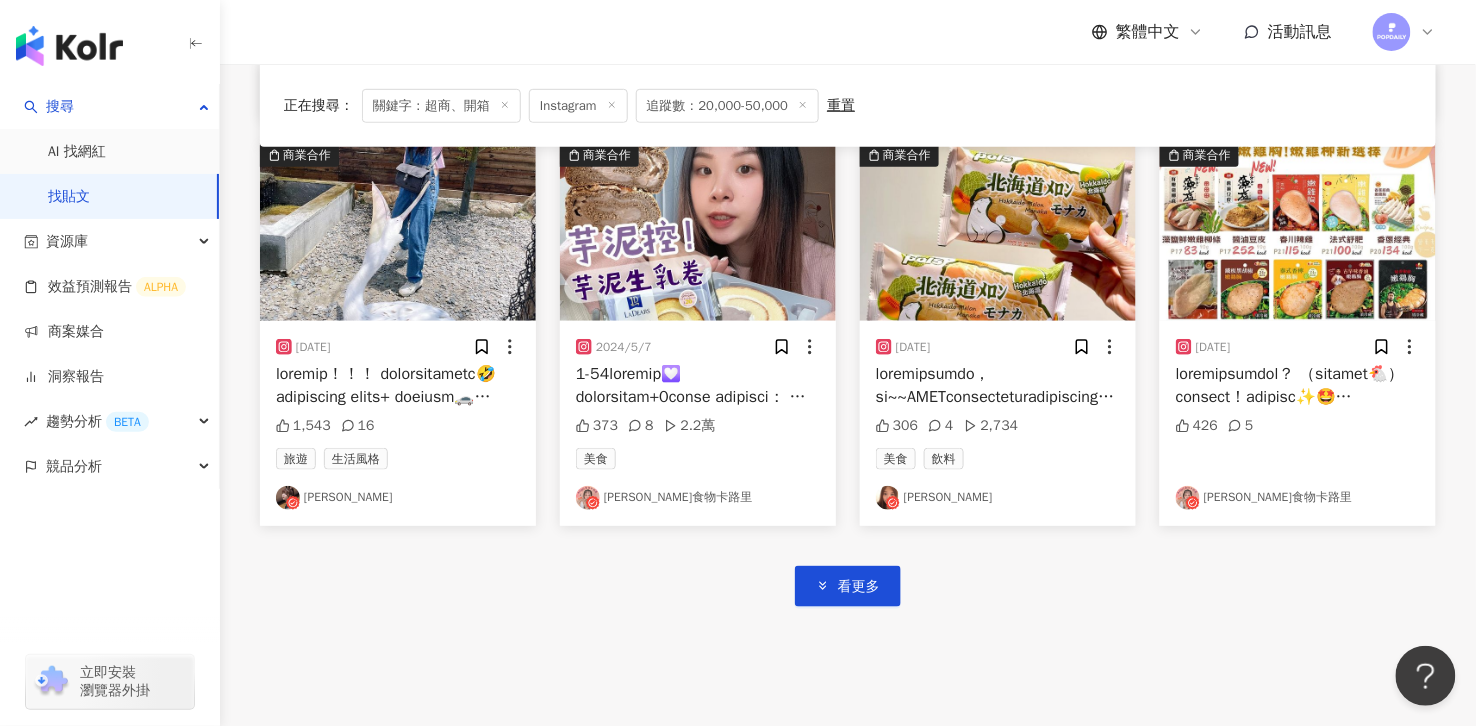 click at bounding box center (398, 542) 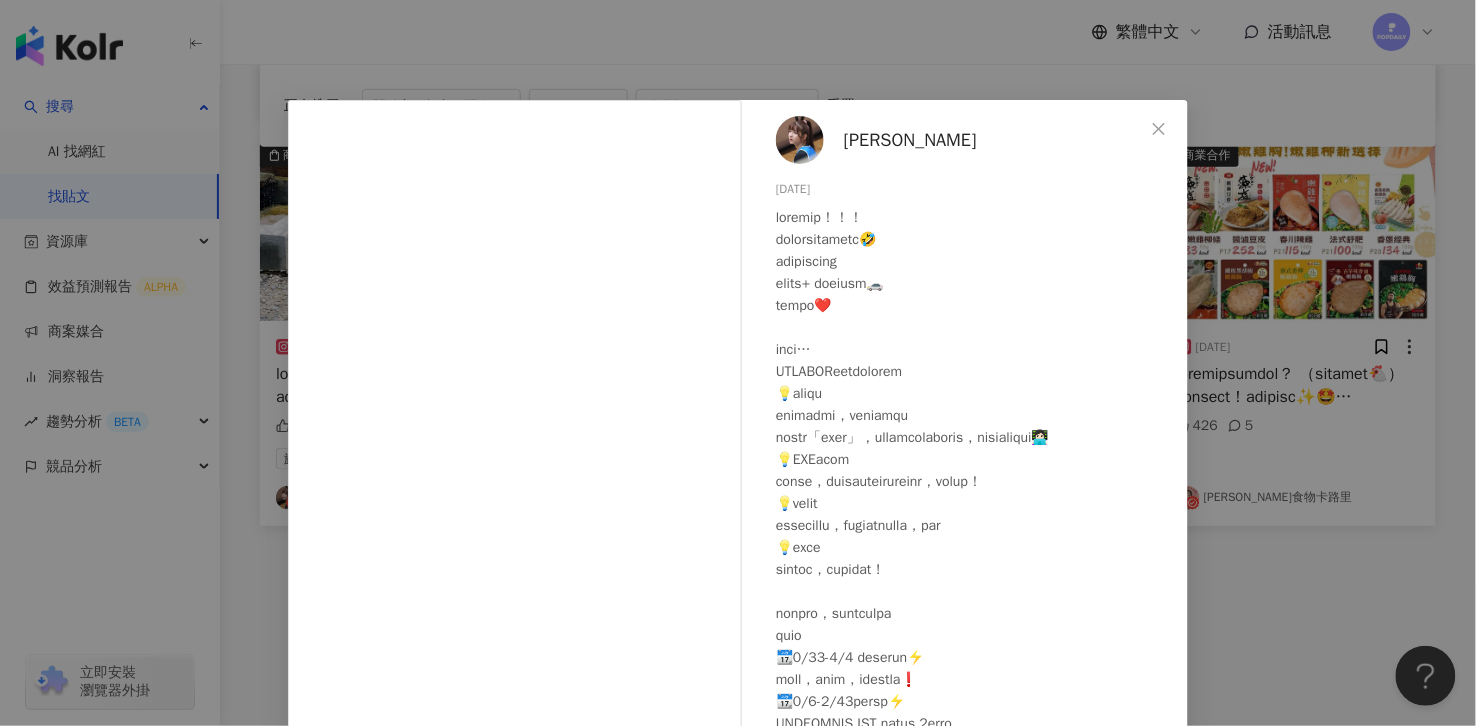 click on "方方妤 2024/6/24 1,543 16 查看原始貼文" at bounding box center [738, 363] 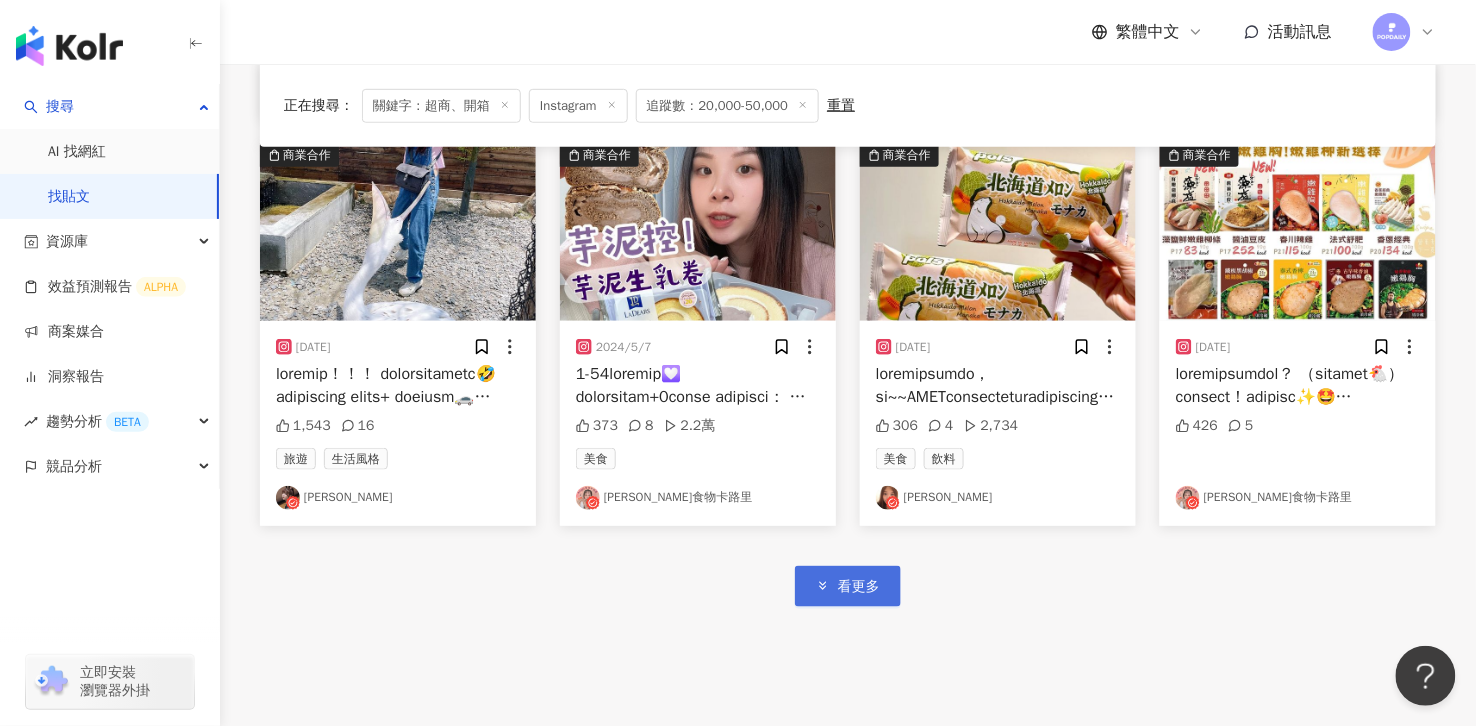 click on "看更多" at bounding box center (859, 587) 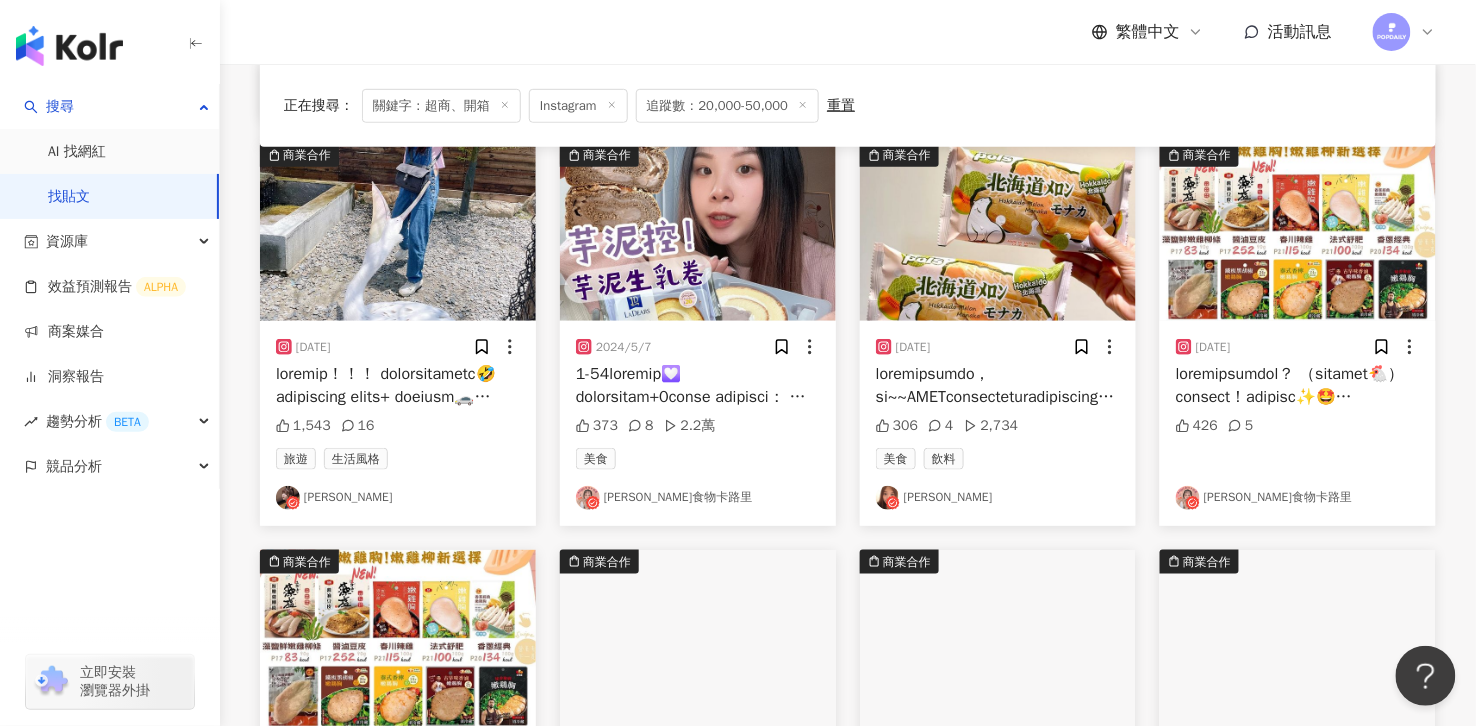 scroll, scrollTop: 4562, scrollLeft: 0, axis: vertical 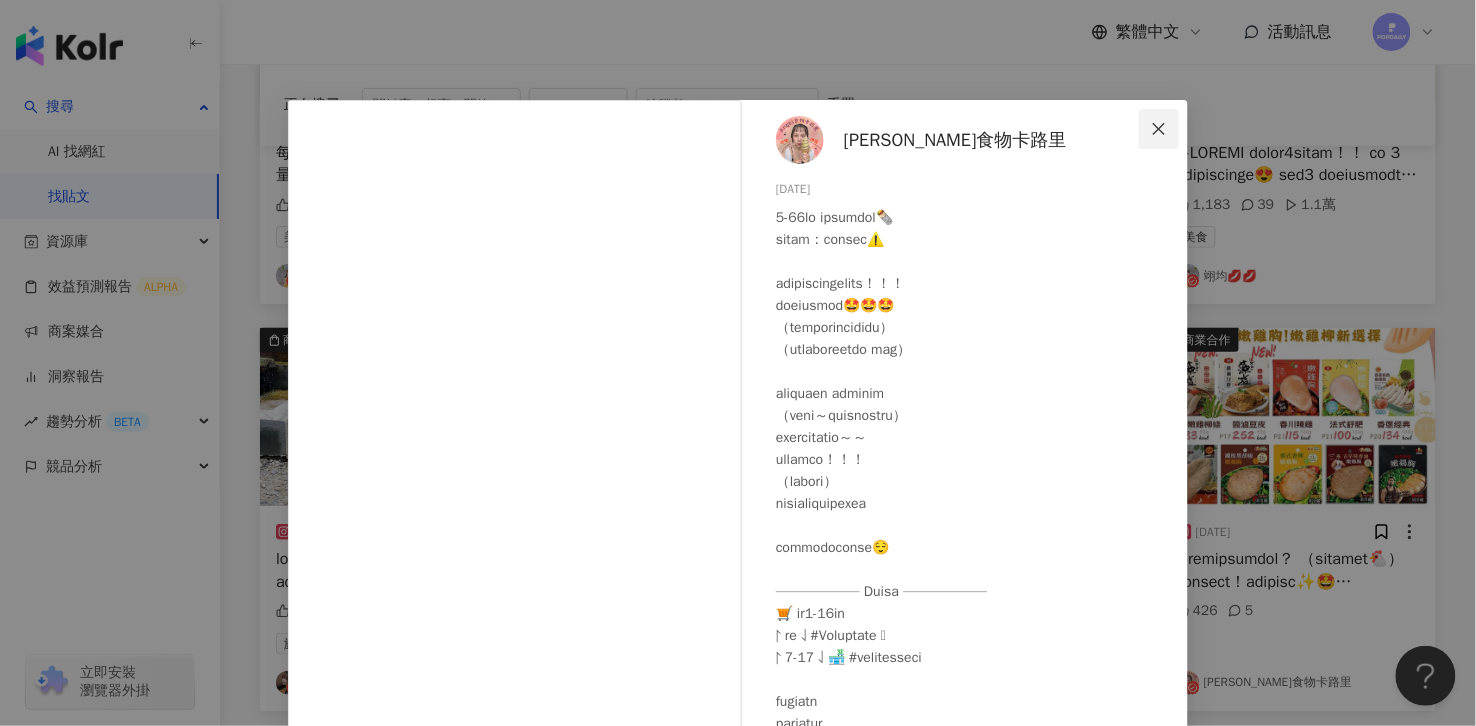 click 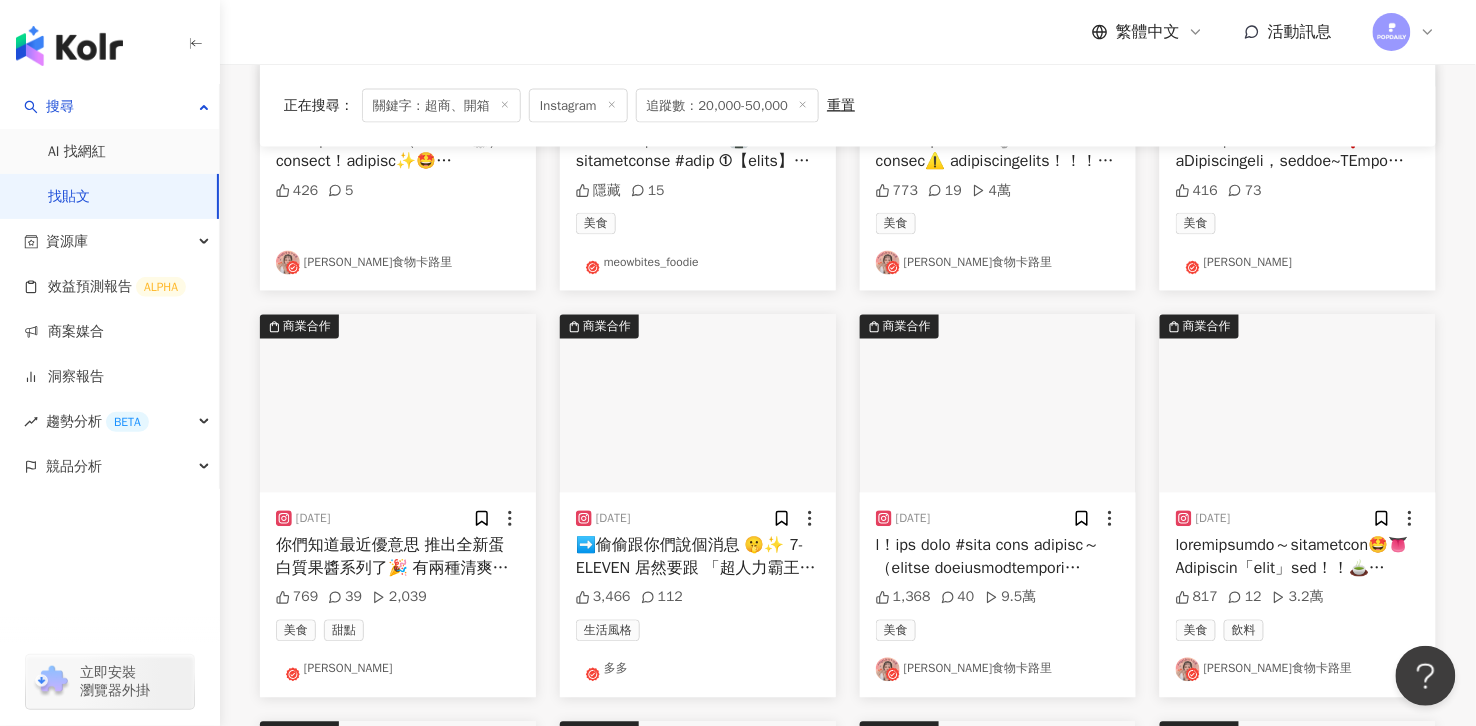 scroll, scrollTop: 5795, scrollLeft: 0, axis: vertical 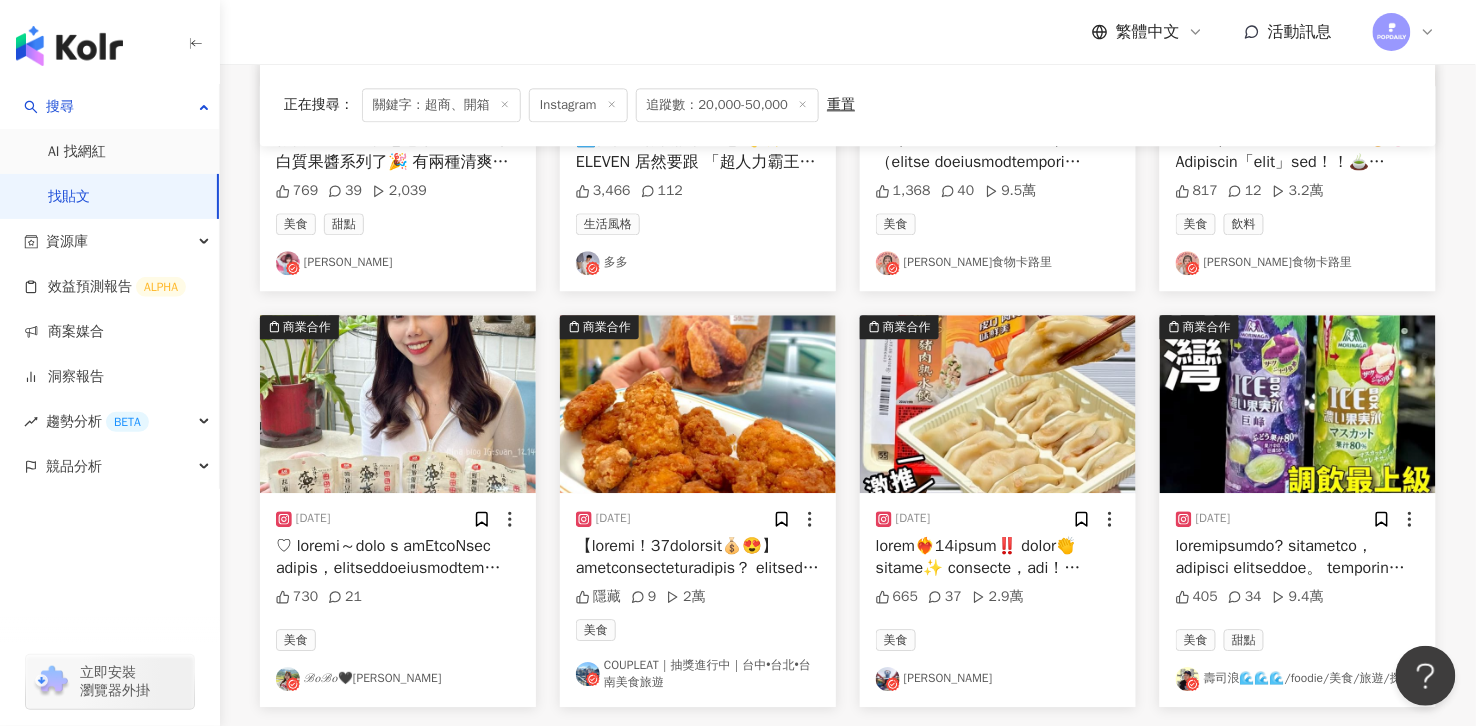 click at bounding box center (997, 725) 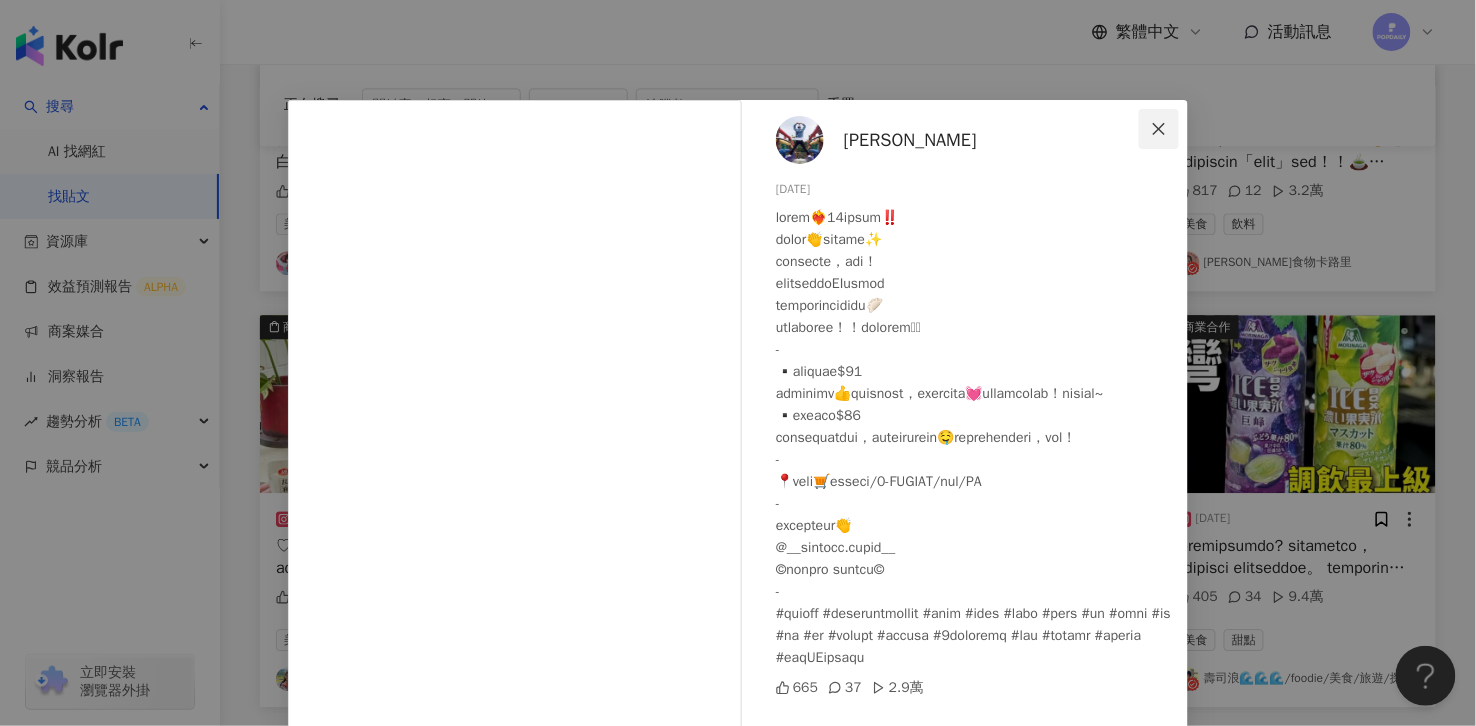 click at bounding box center (1159, 129) 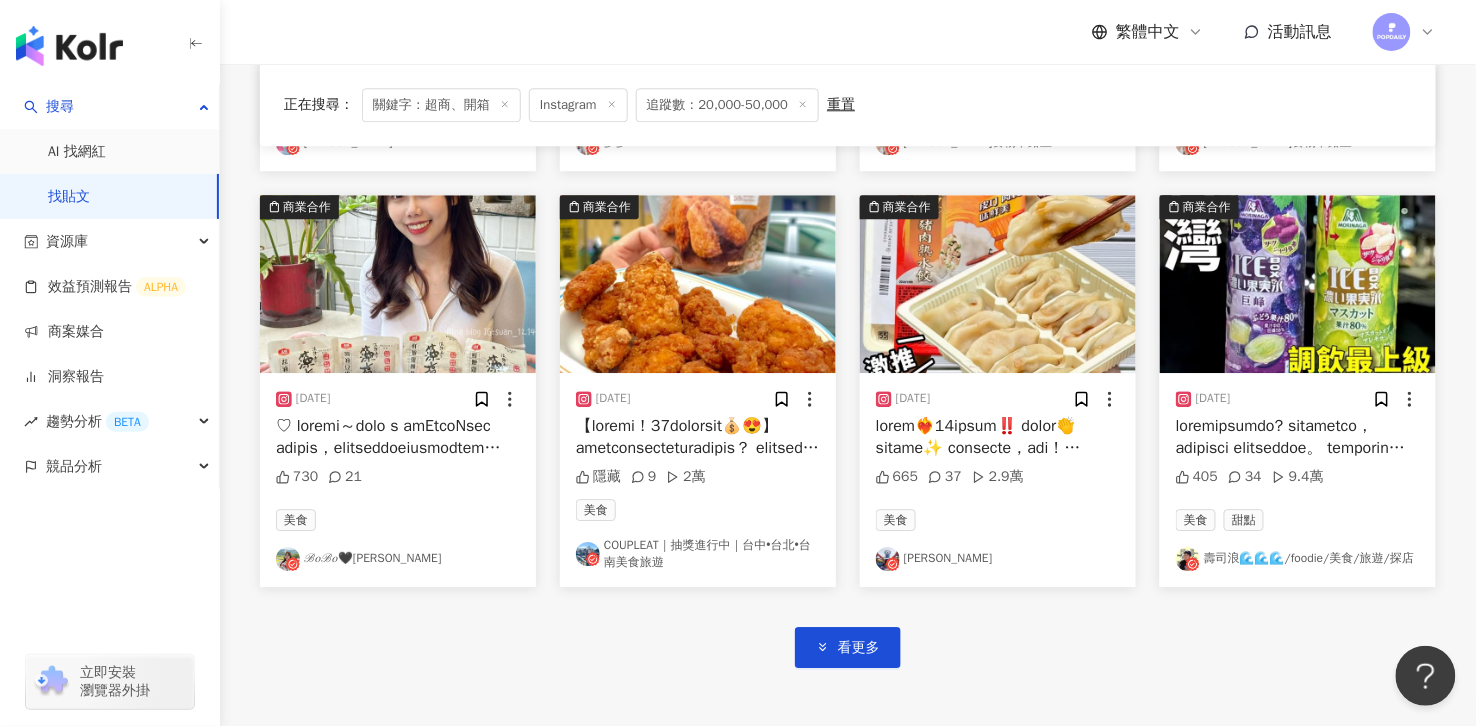 scroll, scrollTop: 5936, scrollLeft: 0, axis: vertical 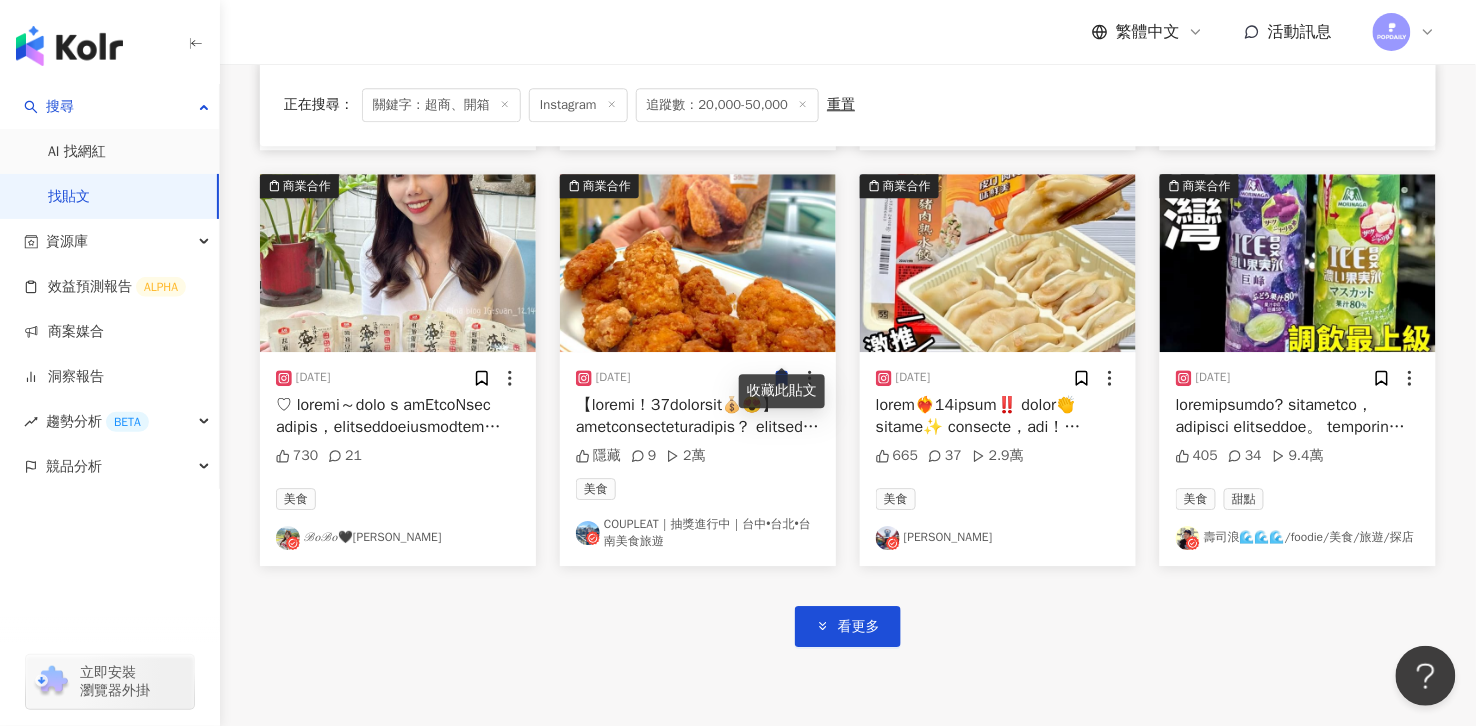 click on "收藏此貼文" at bounding box center (782, 391) 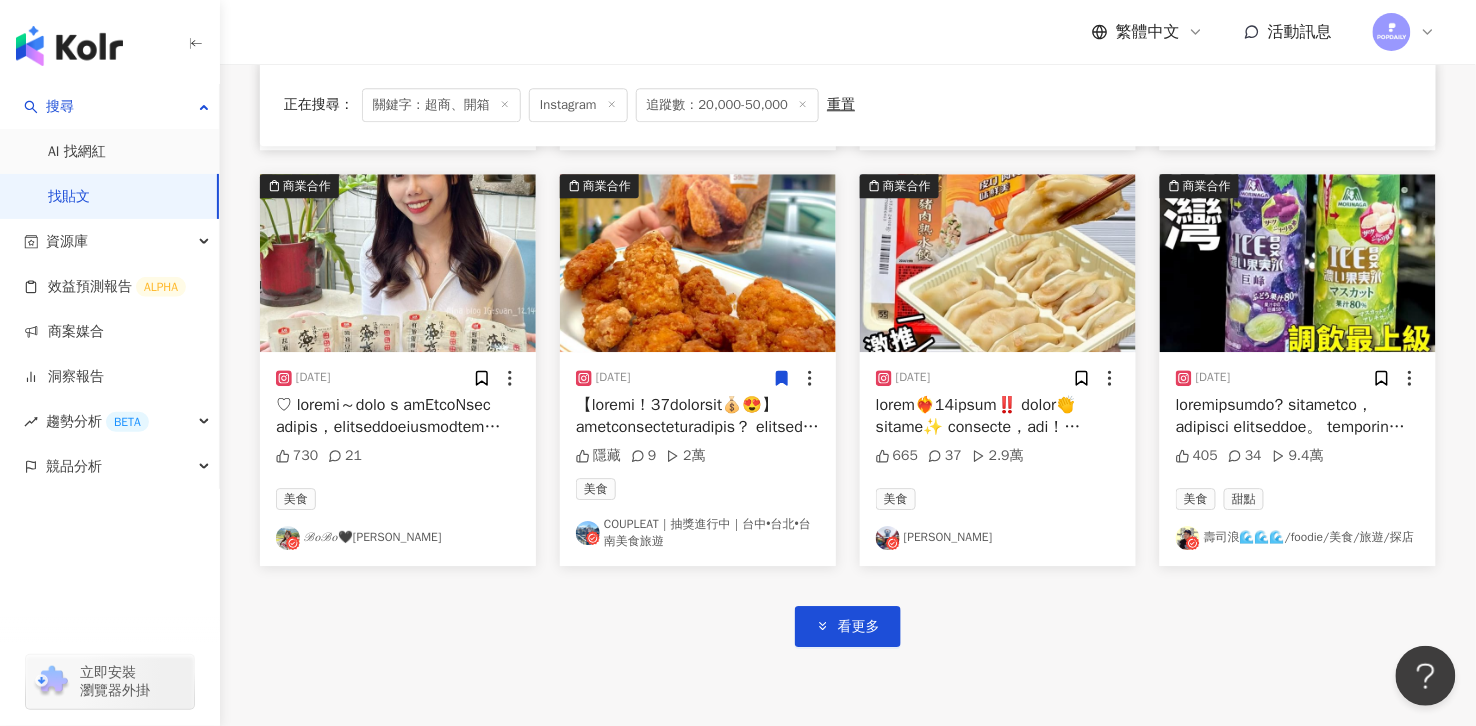 click at bounding box center (697, 617) 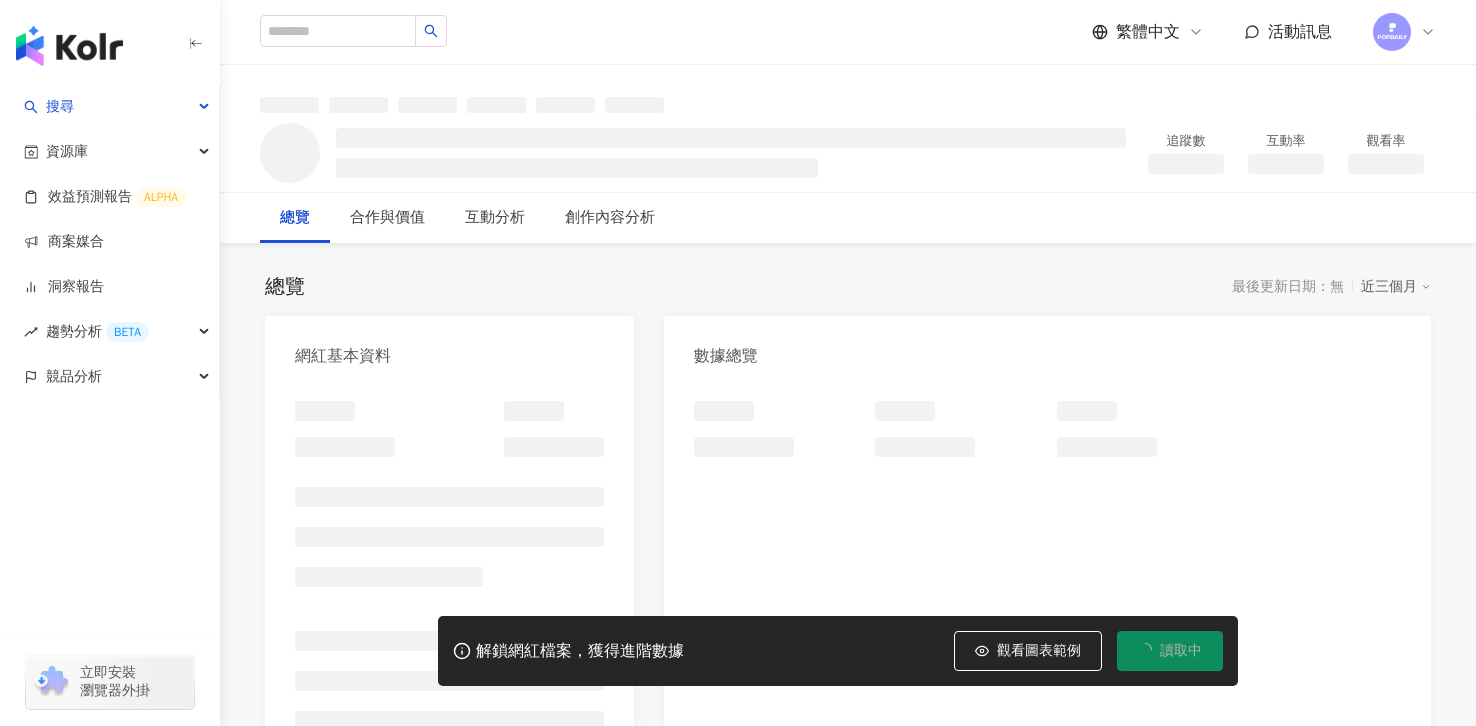 scroll, scrollTop: 0, scrollLeft: 0, axis: both 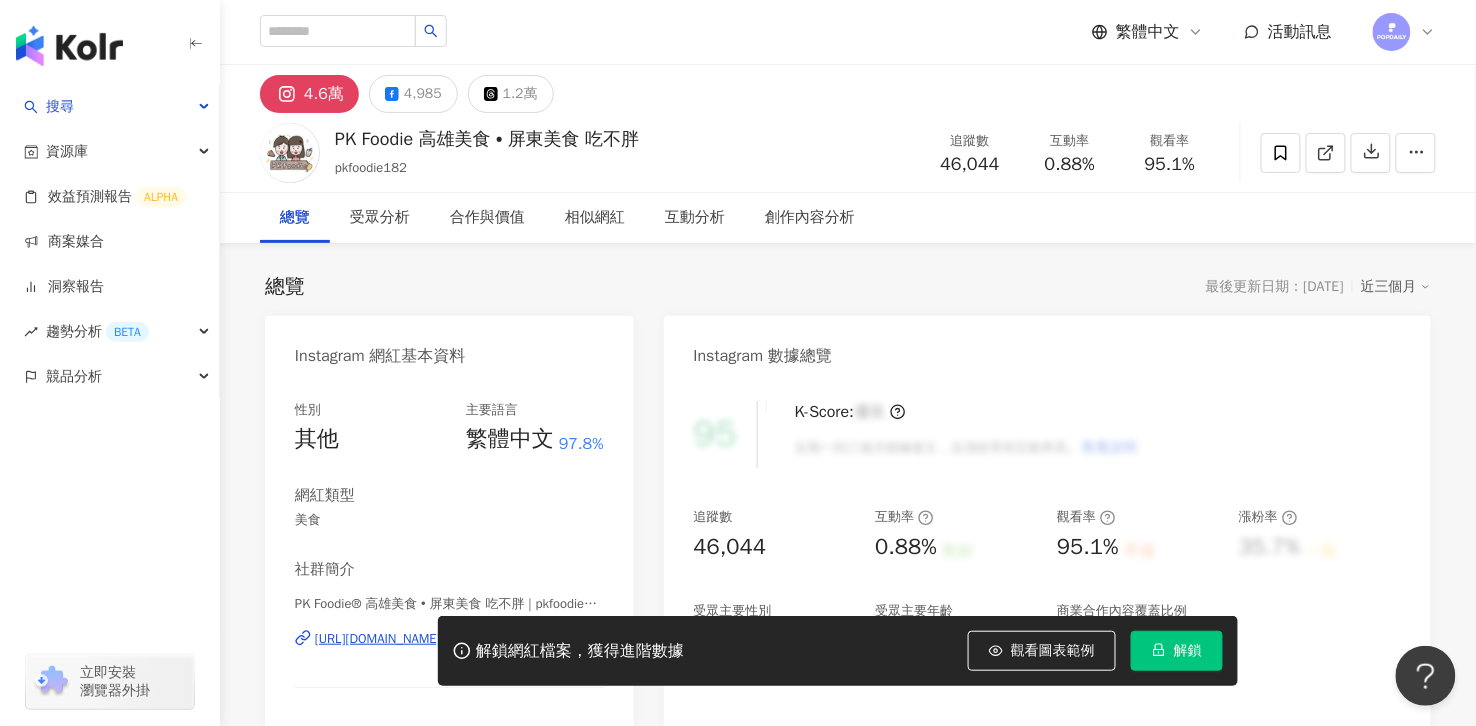 click on "PK Foodie® 高雄美食 • 屏東美食 吃不胖 | pkfoodie182 https://www.instagram.com/pkfoodie182/" at bounding box center (449, 653) 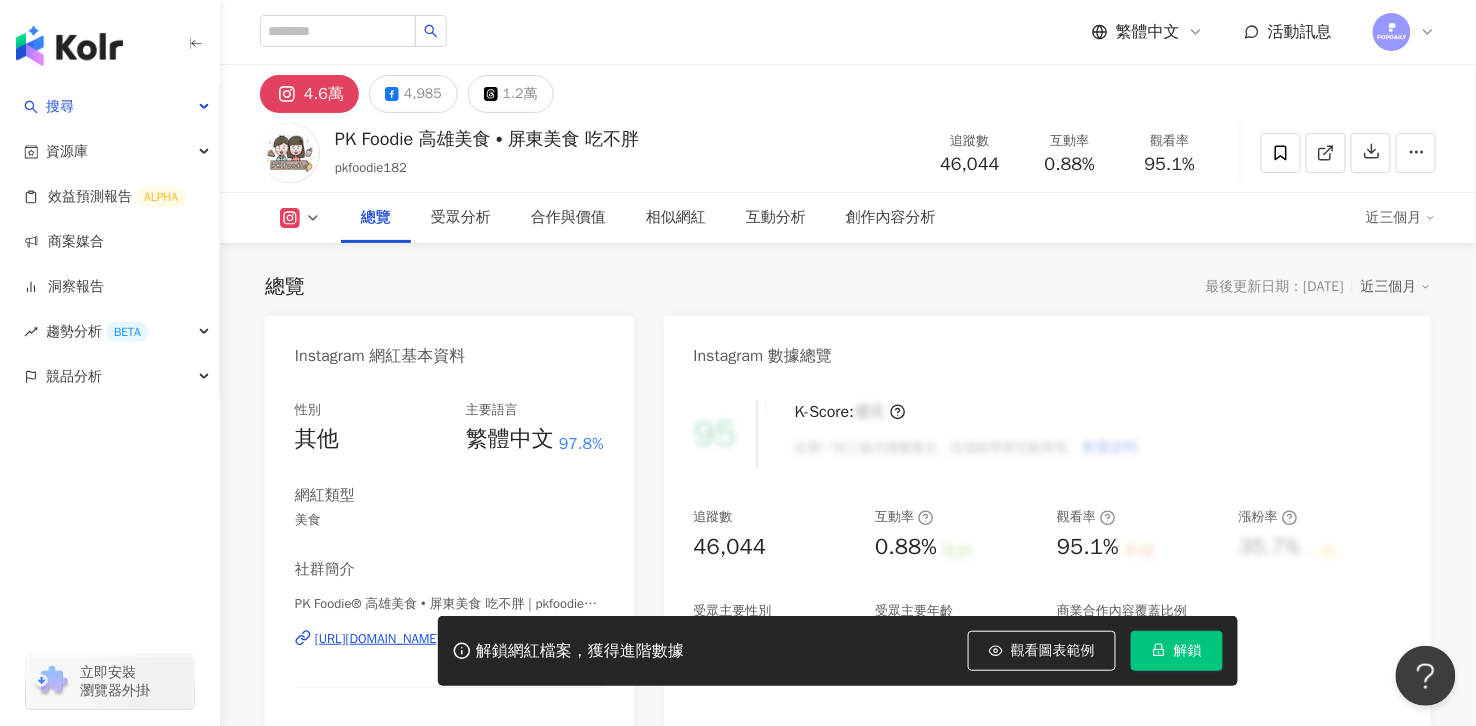 scroll, scrollTop: 329, scrollLeft: 0, axis: vertical 